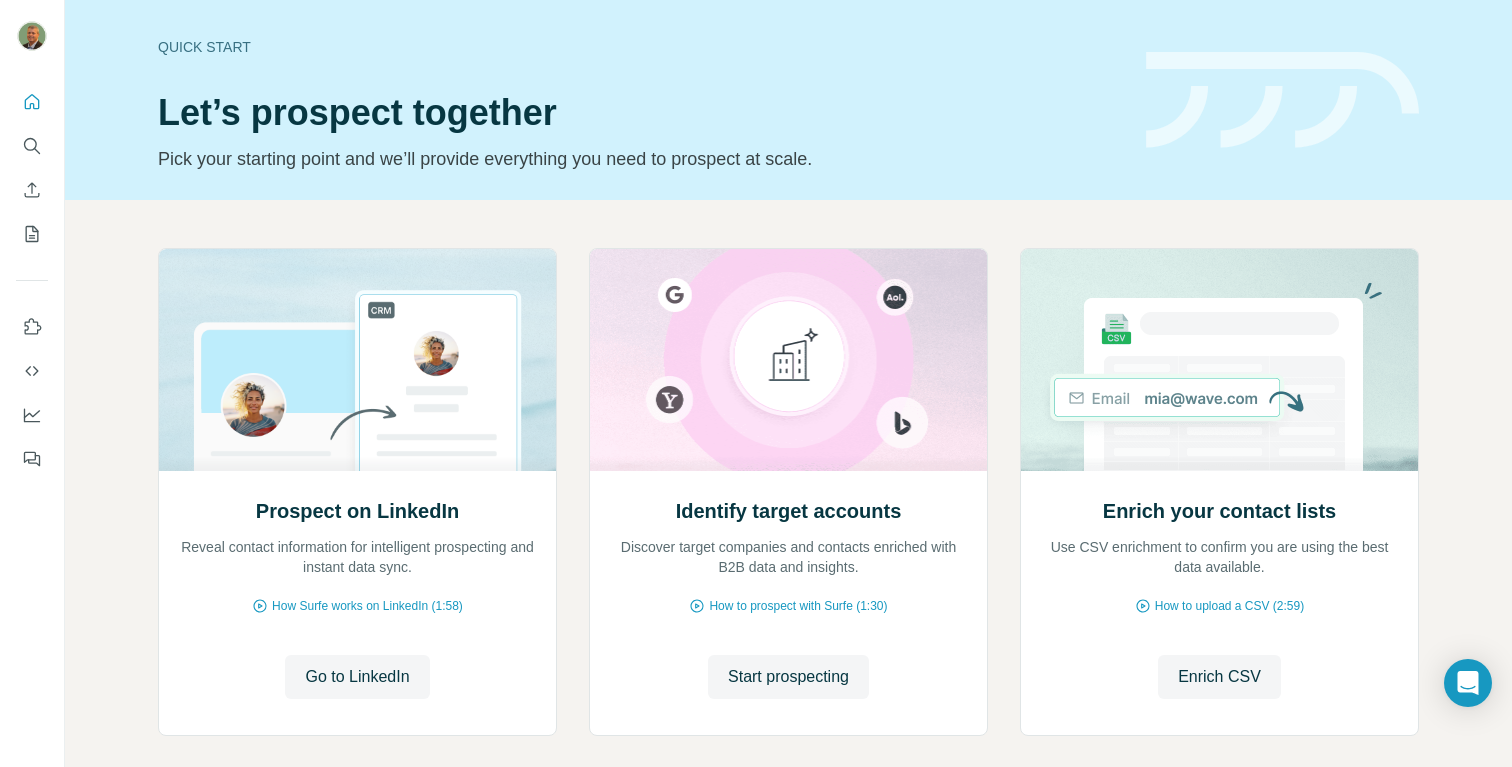 scroll, scrollTop: 0, scrollLeft: 0, axis: both 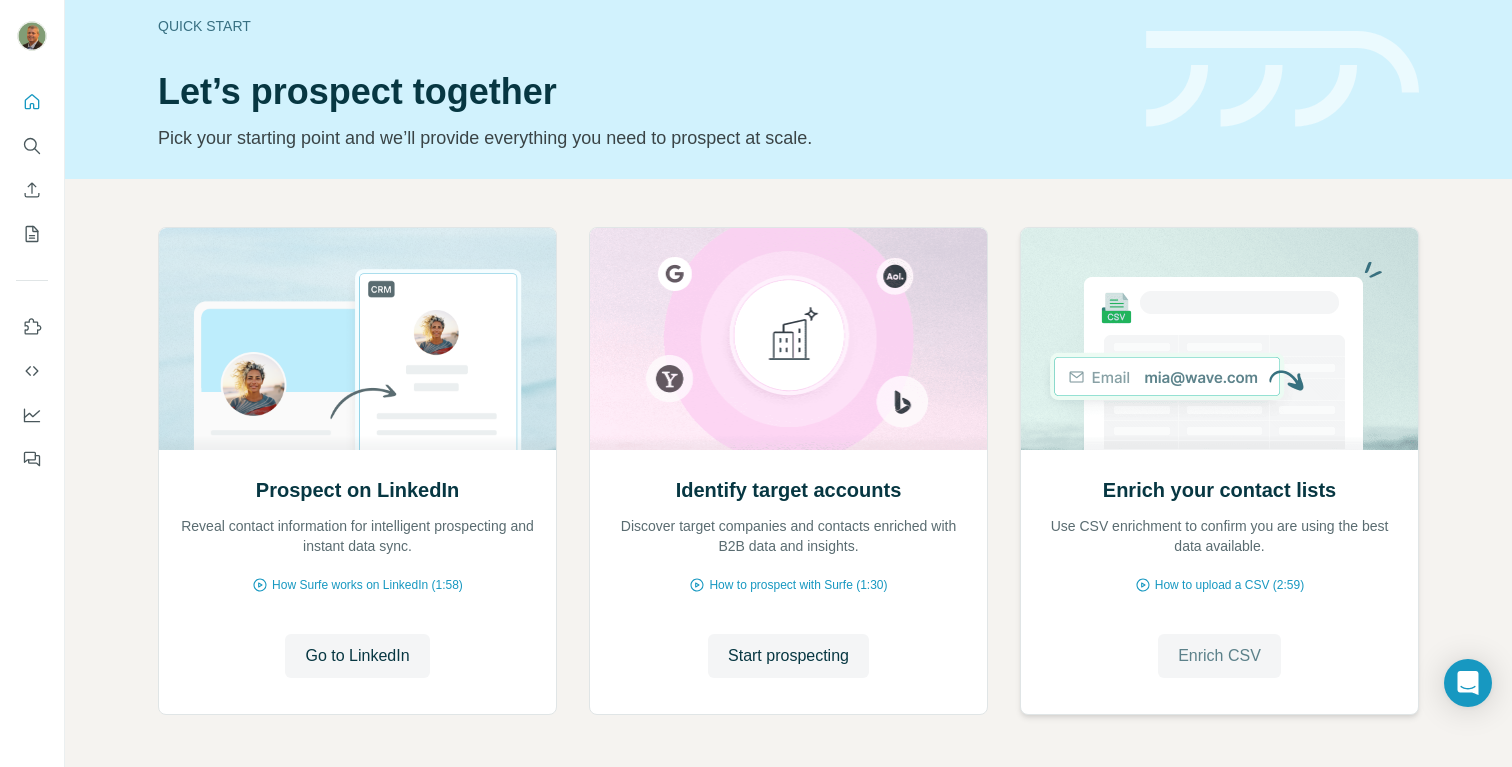 click on "Enrich CSV" at bounding box center (1219, 656) 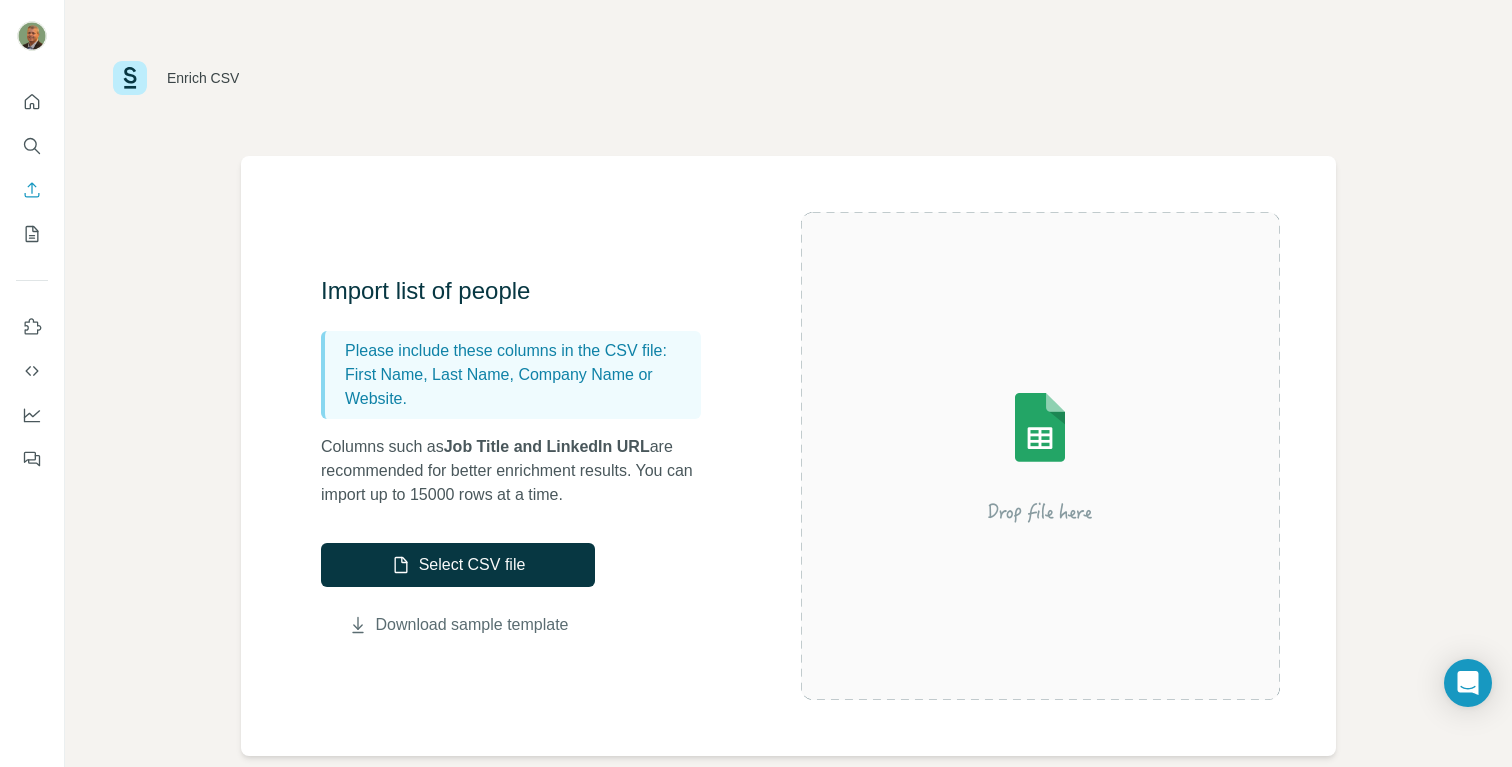 click on "Download sample template" at bounding box center [472, 625] 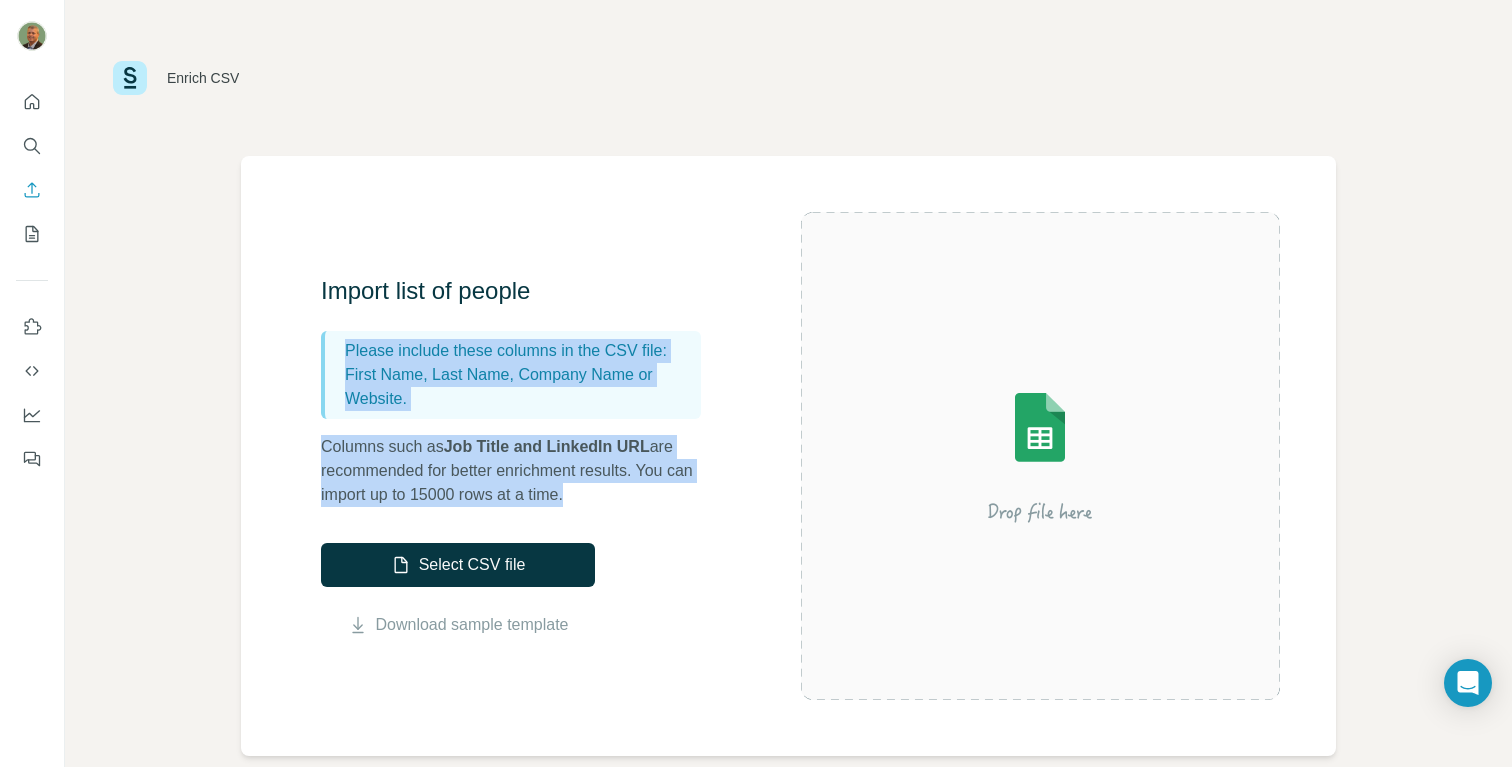 drag, startPoint x: 585, startPoint y: 502, endPoint x: 314, endPoint y: 315, distance: 329.25674 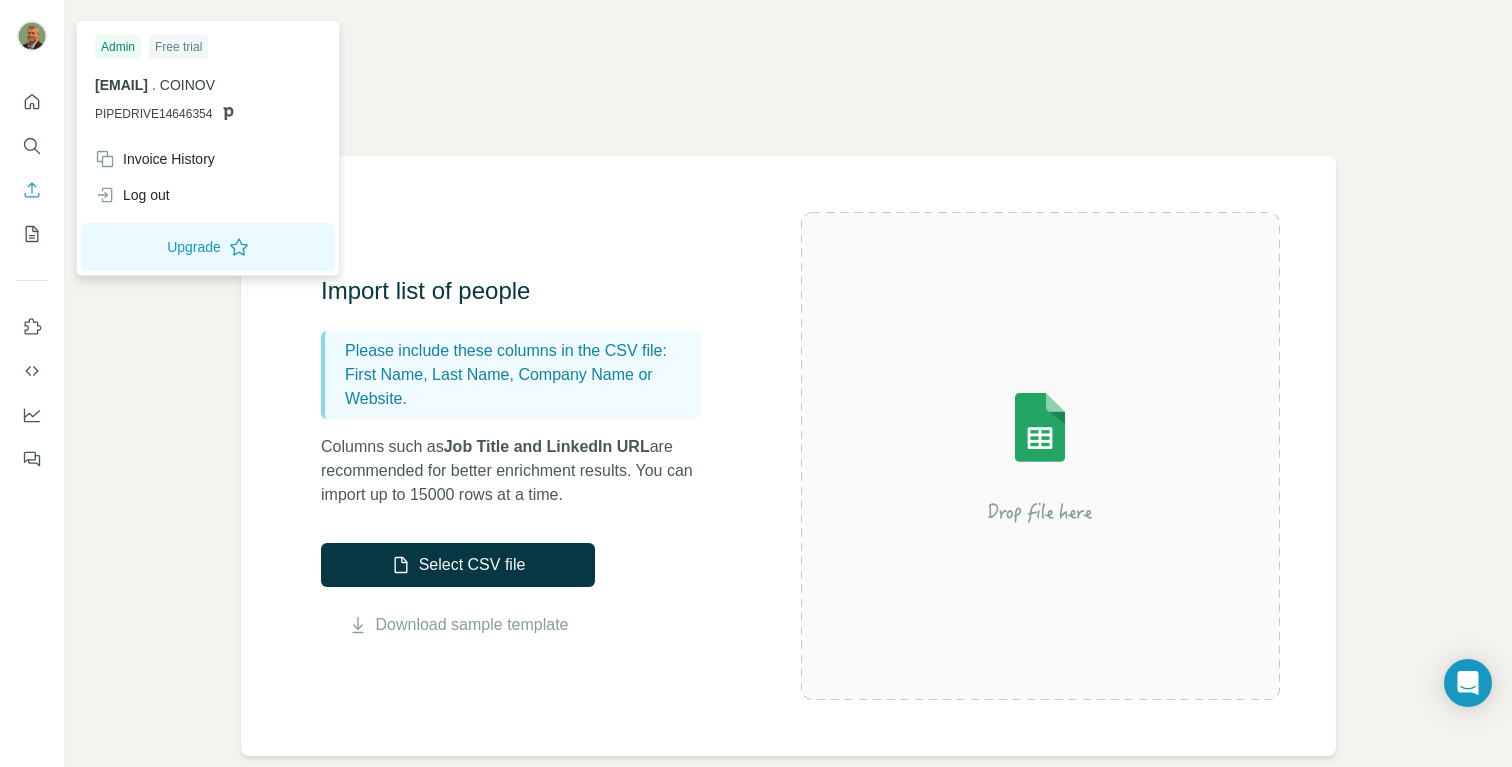 click on "Import list of people Please include these columns in the CSV file: First Name, Last Name, Company Name or Website. Columns such as  Job Title and LinkedIn URL  are recommended for better enrichment results. You can import up to 15000 rows at a time. Select CSV file Download sample template" at bounding box center (788, 456) 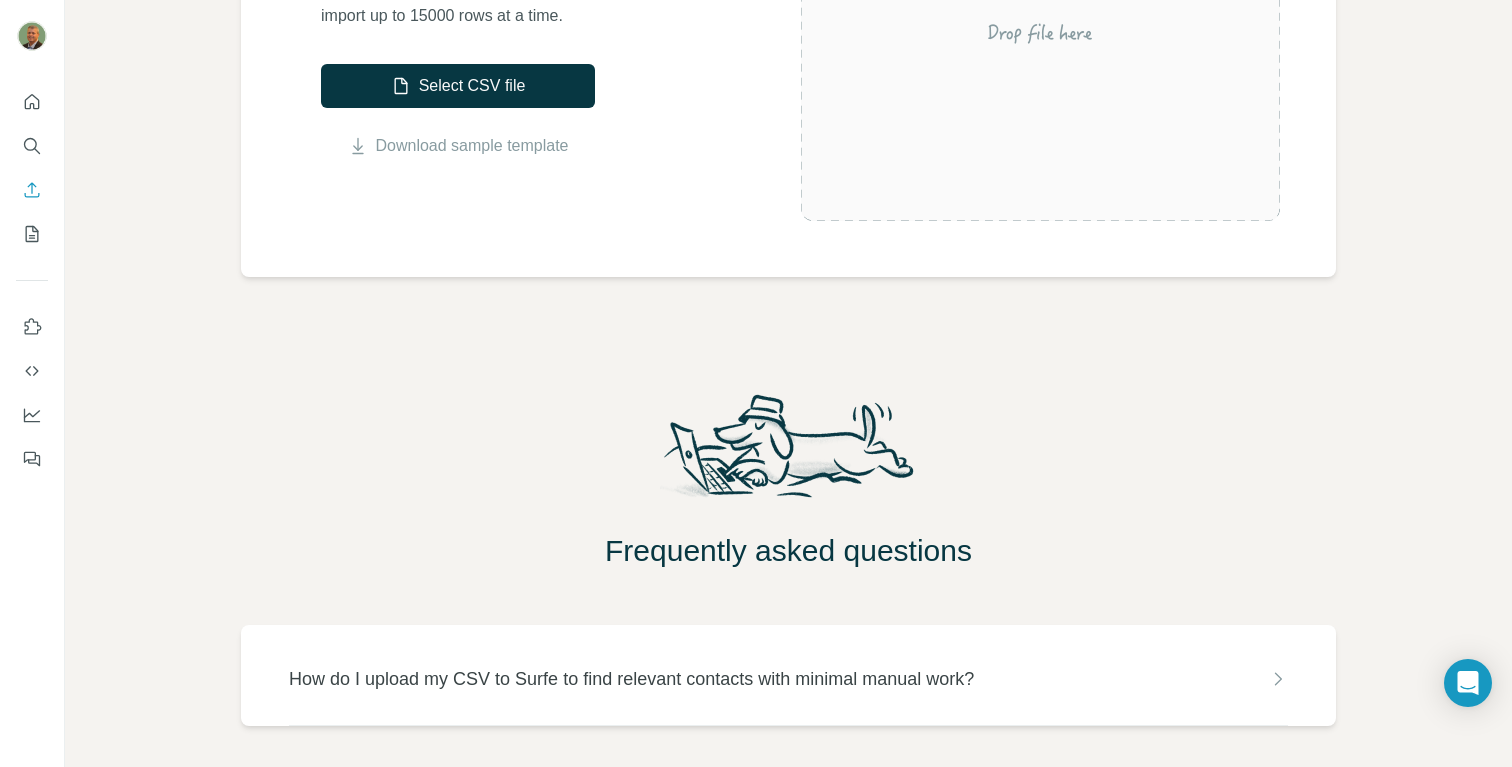 scroll, scrollTop: 555, scrollLeft: 0, axis: vertical 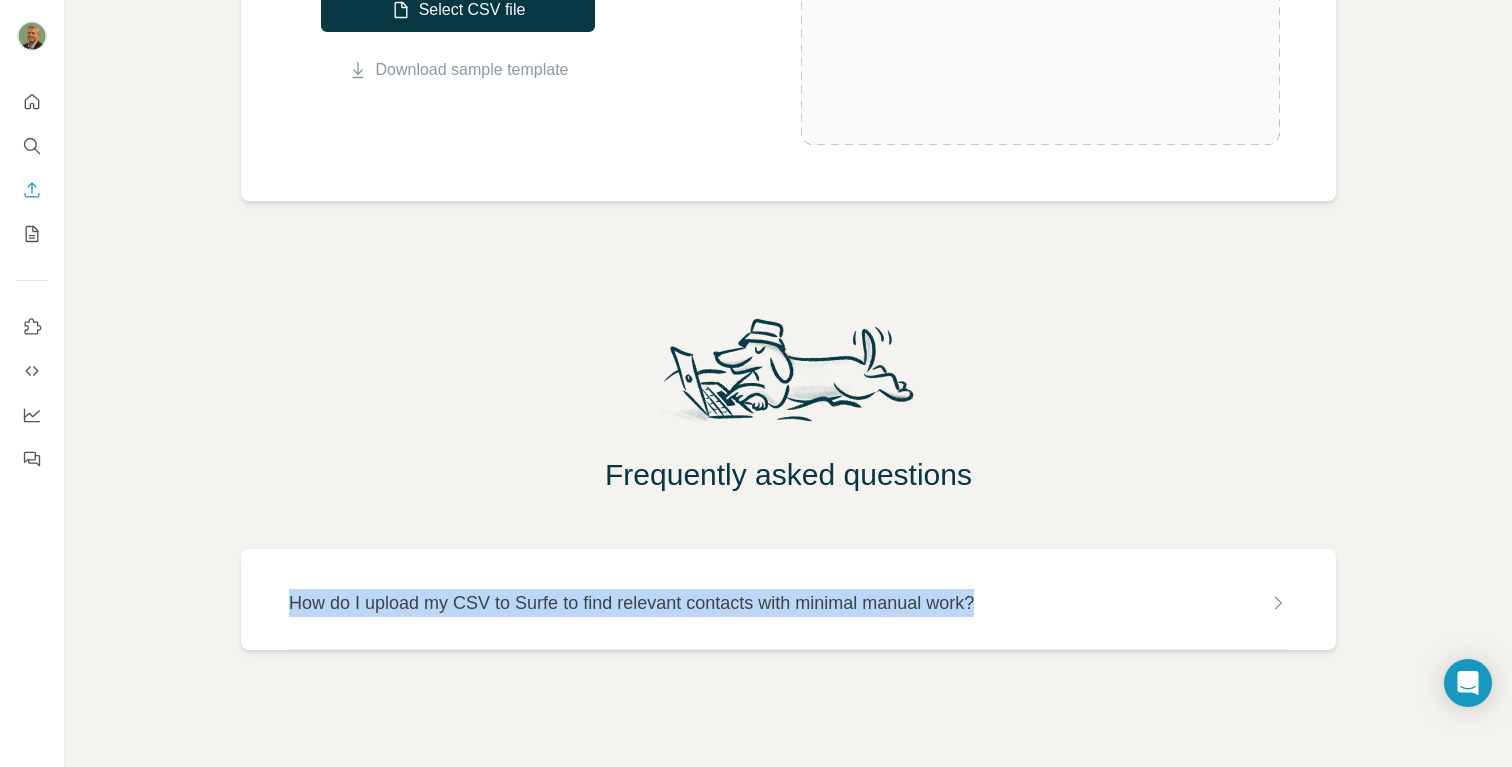 drag, startPoint x: 1034, startPoint y: 604, endPoint x: 290, endPoint y: 606, distance: 744.0027 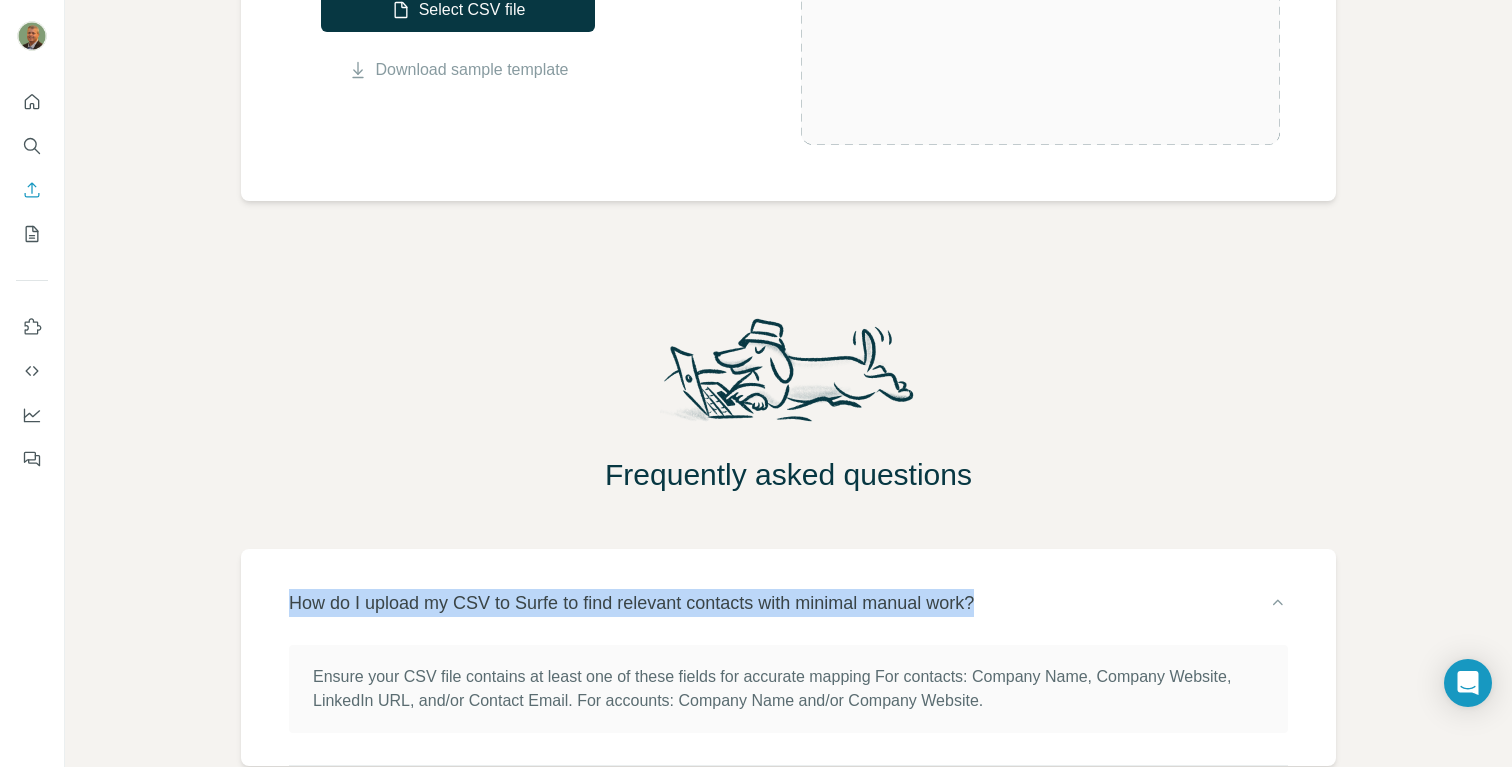 scroll, scrollTop: 671, scrollLeft: 0, axis: vertical 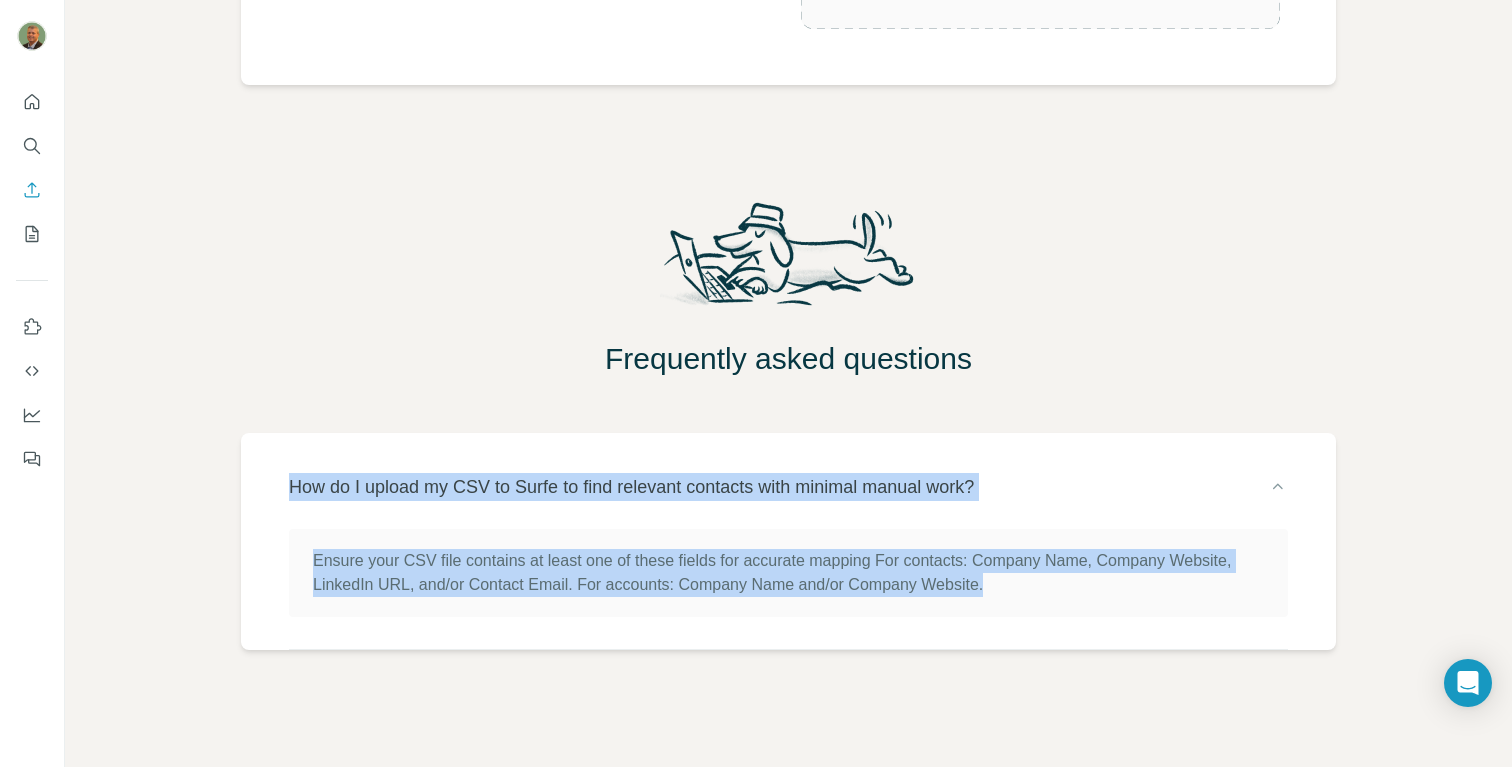 drag, startPoint x: 1112, startPoint y: 593, endPoint x: 282, endPoint y: 474, distance: 838.4873 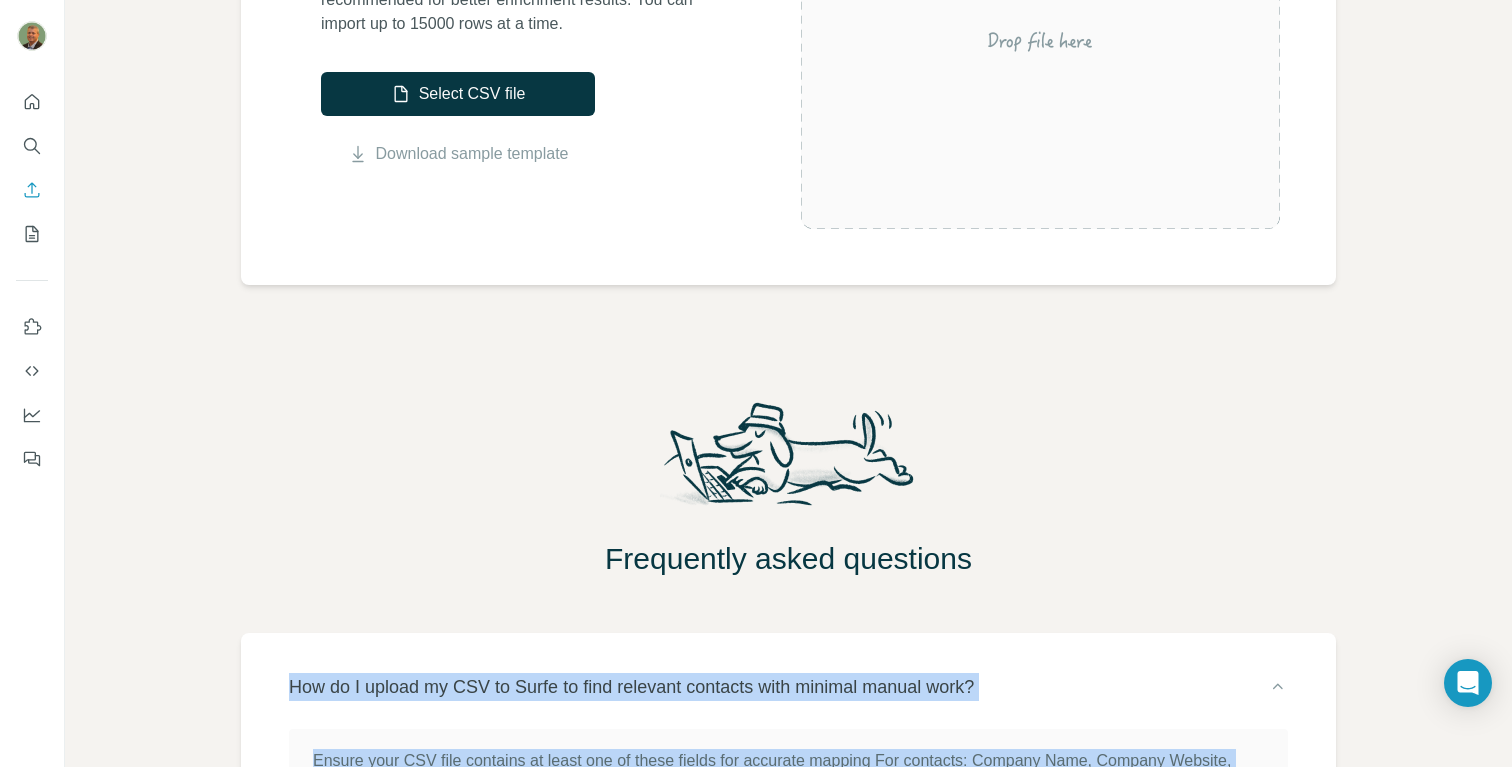 scroll, scrollTop: 0, scrollLeft: 0, axis: both 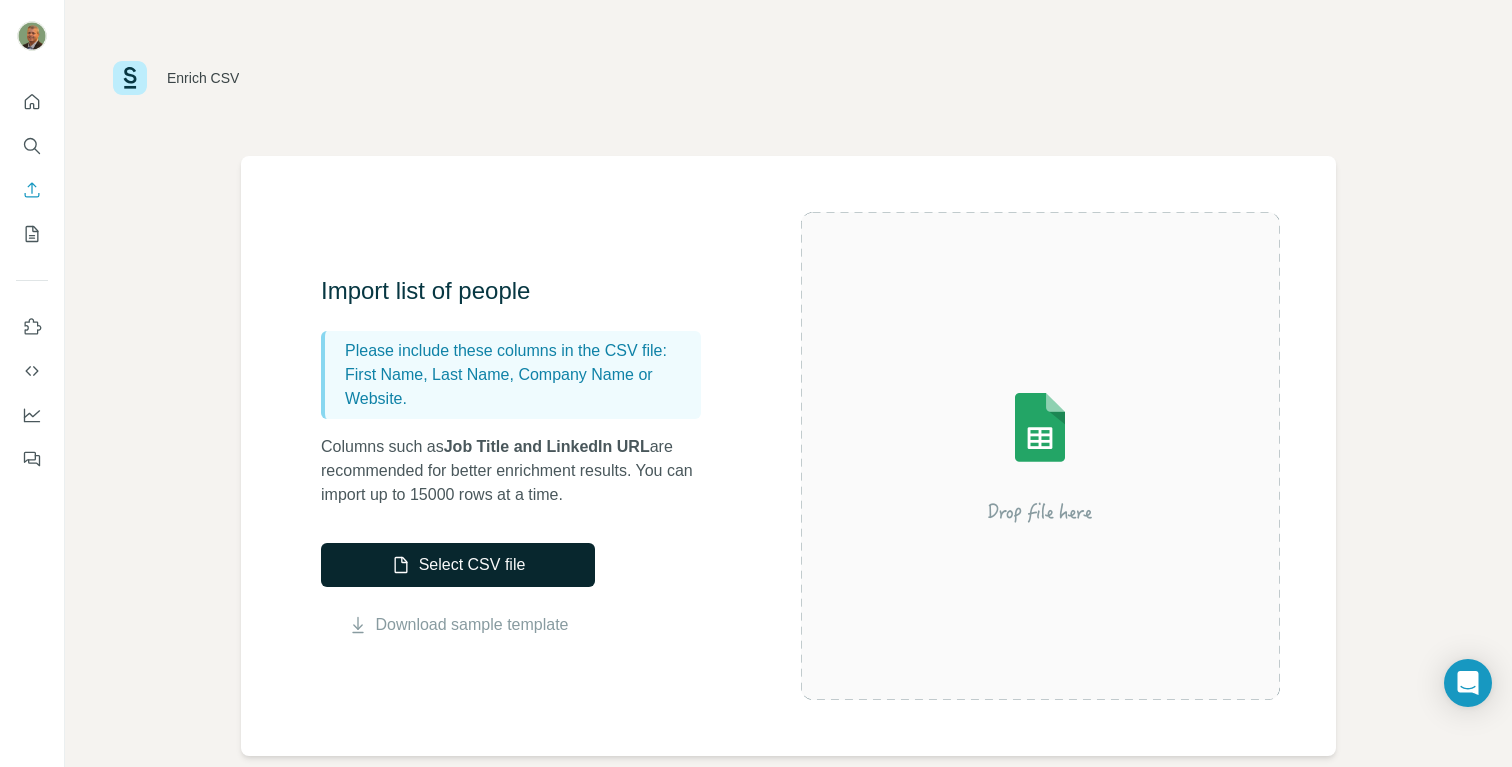 click on "Select CSV file" at bounding box center [458, 565] 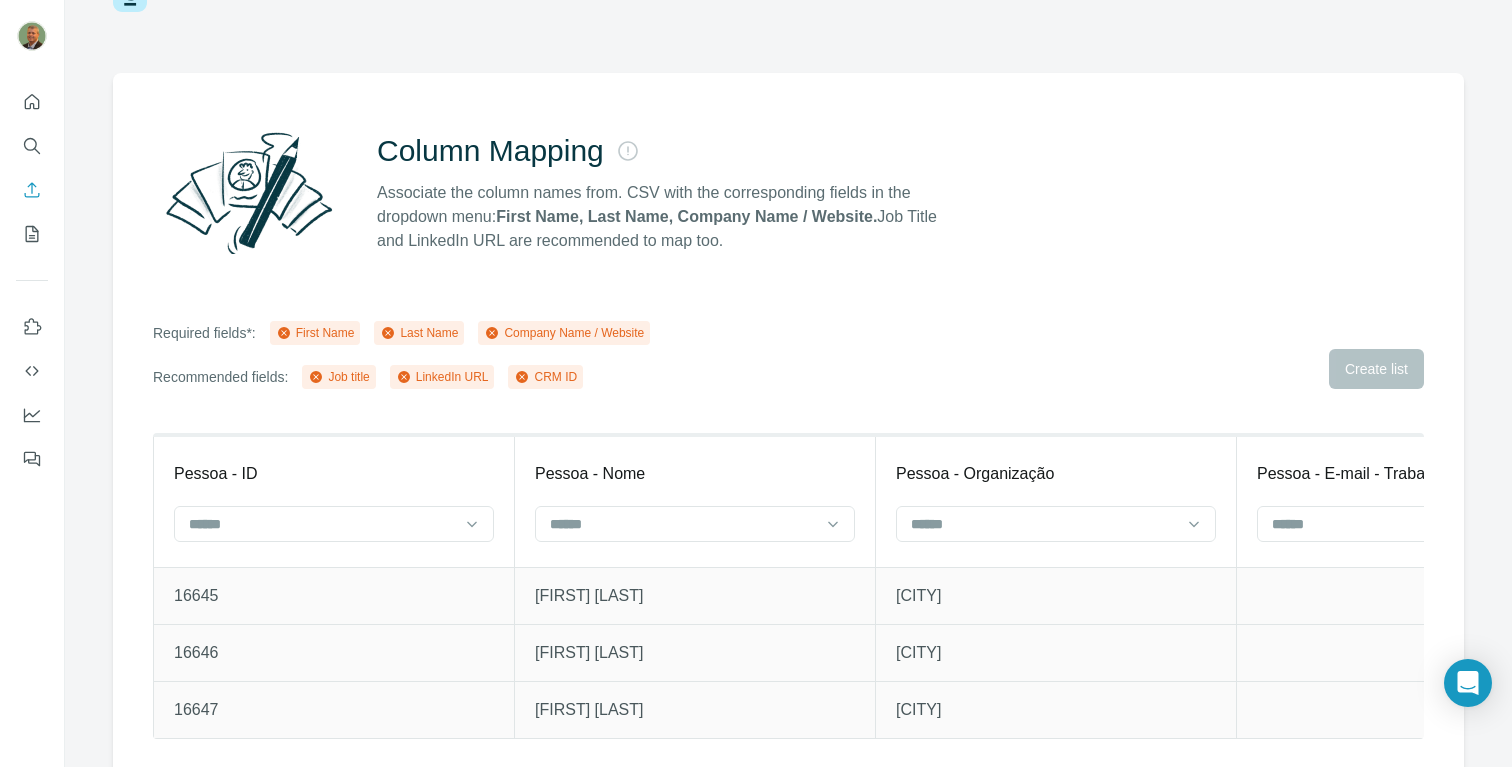 scroll, scrollTop: 105, scrollLeft: 0, axis: vertical 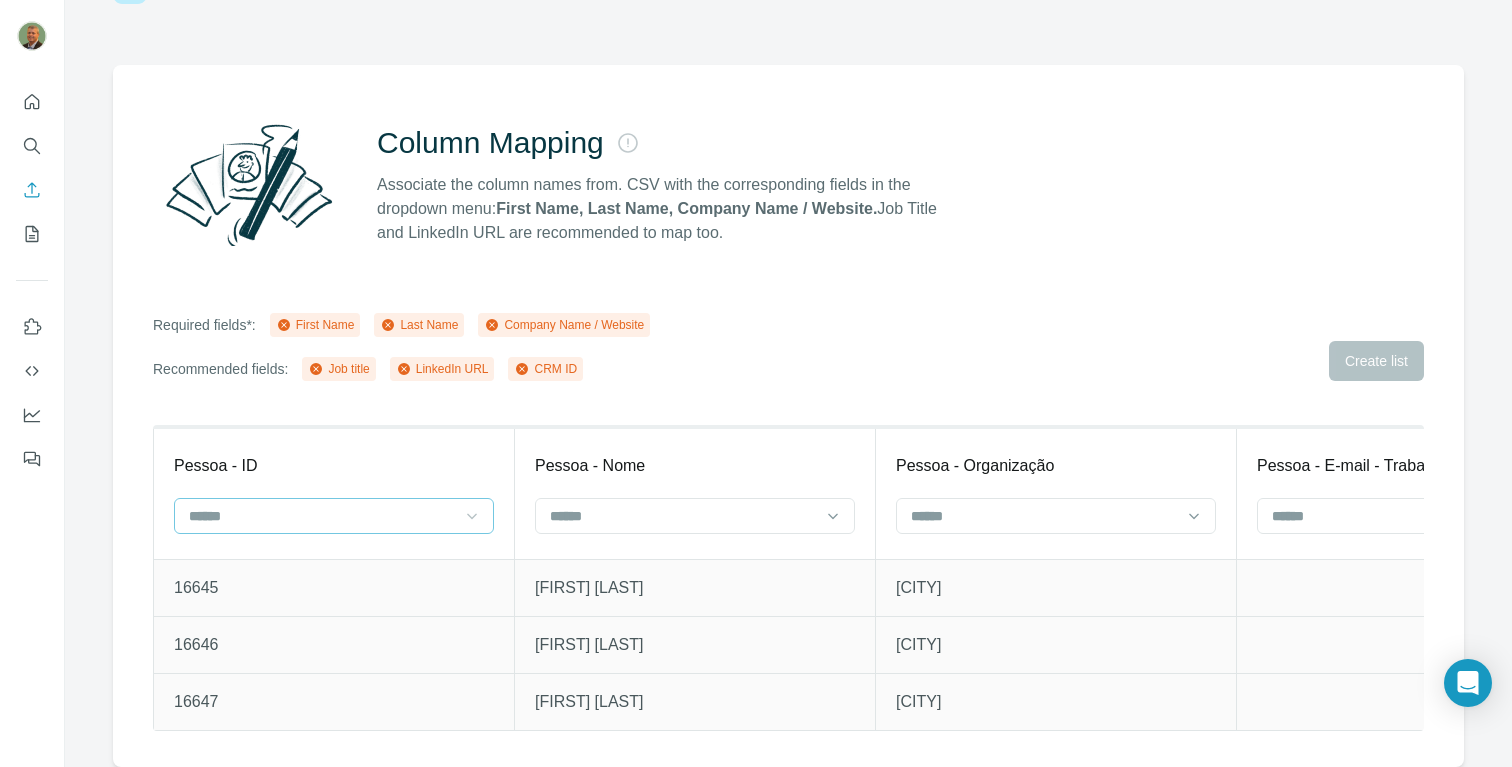 click 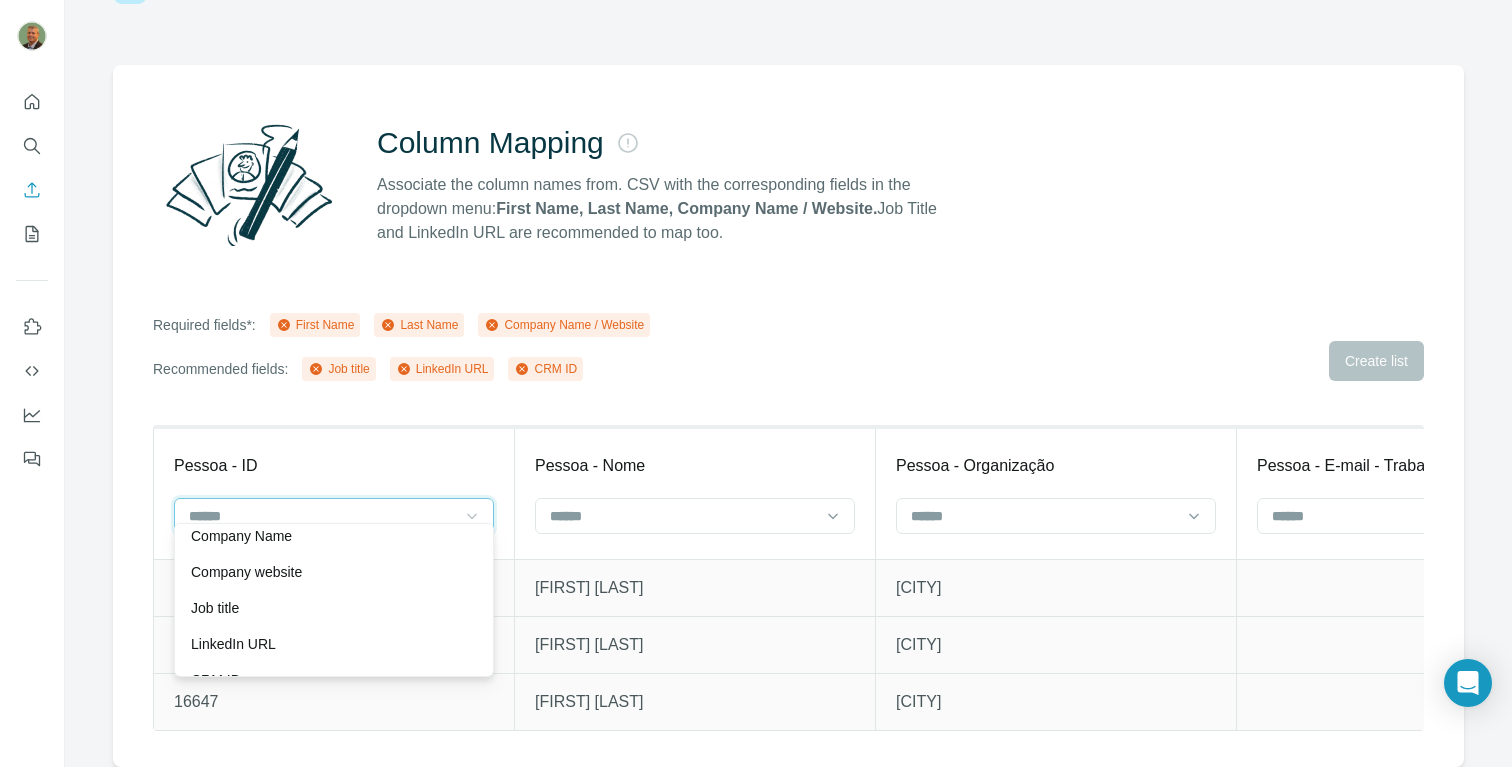 scroll, scrollTop: 108, scrollLeft: 0, axis: vertical 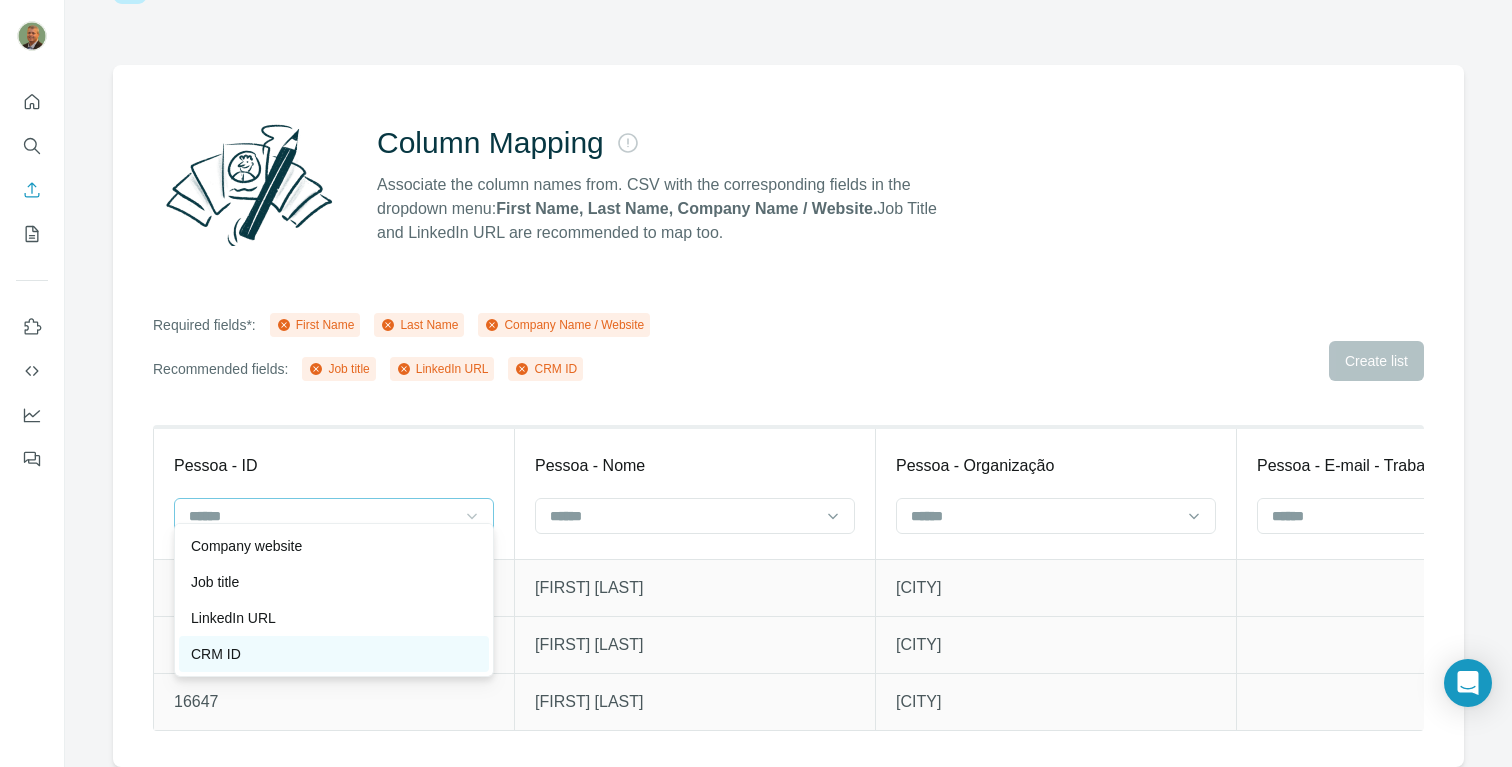 click on "CRM ID" at bounding box center (334, 654) 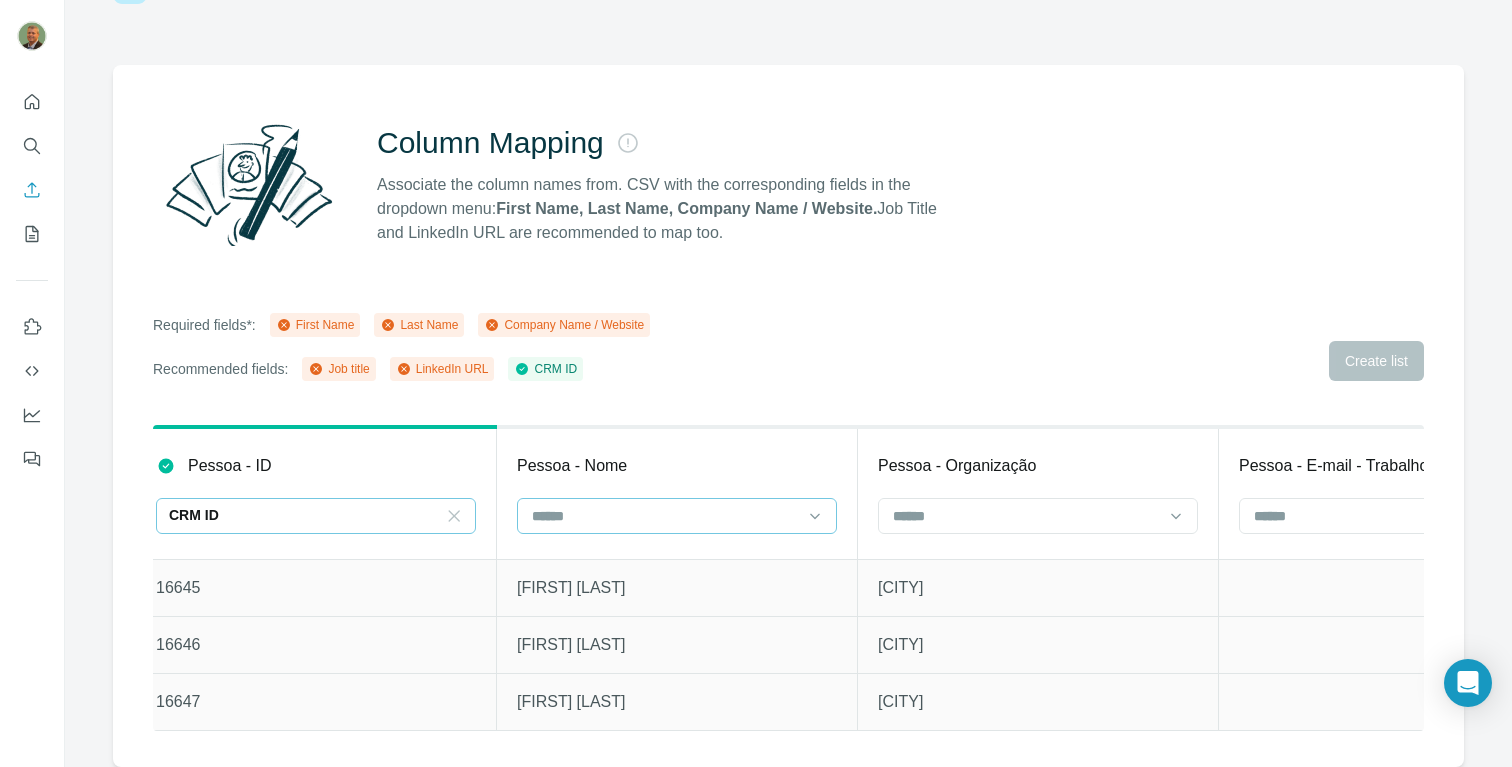 scroll, scrollTop: 0, scrollLeft: 24, axis: horizontal 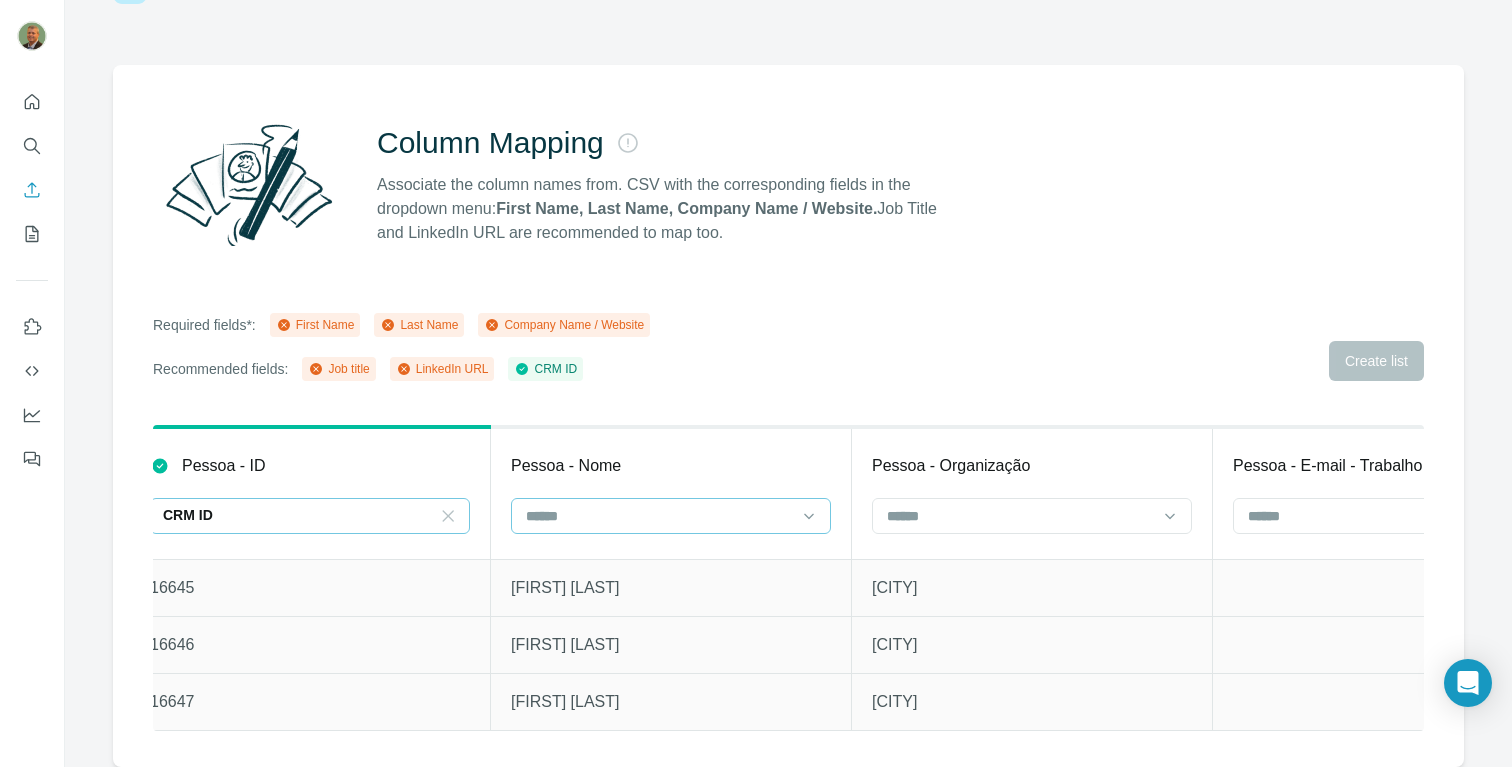 click at bounding box center [659, 516] 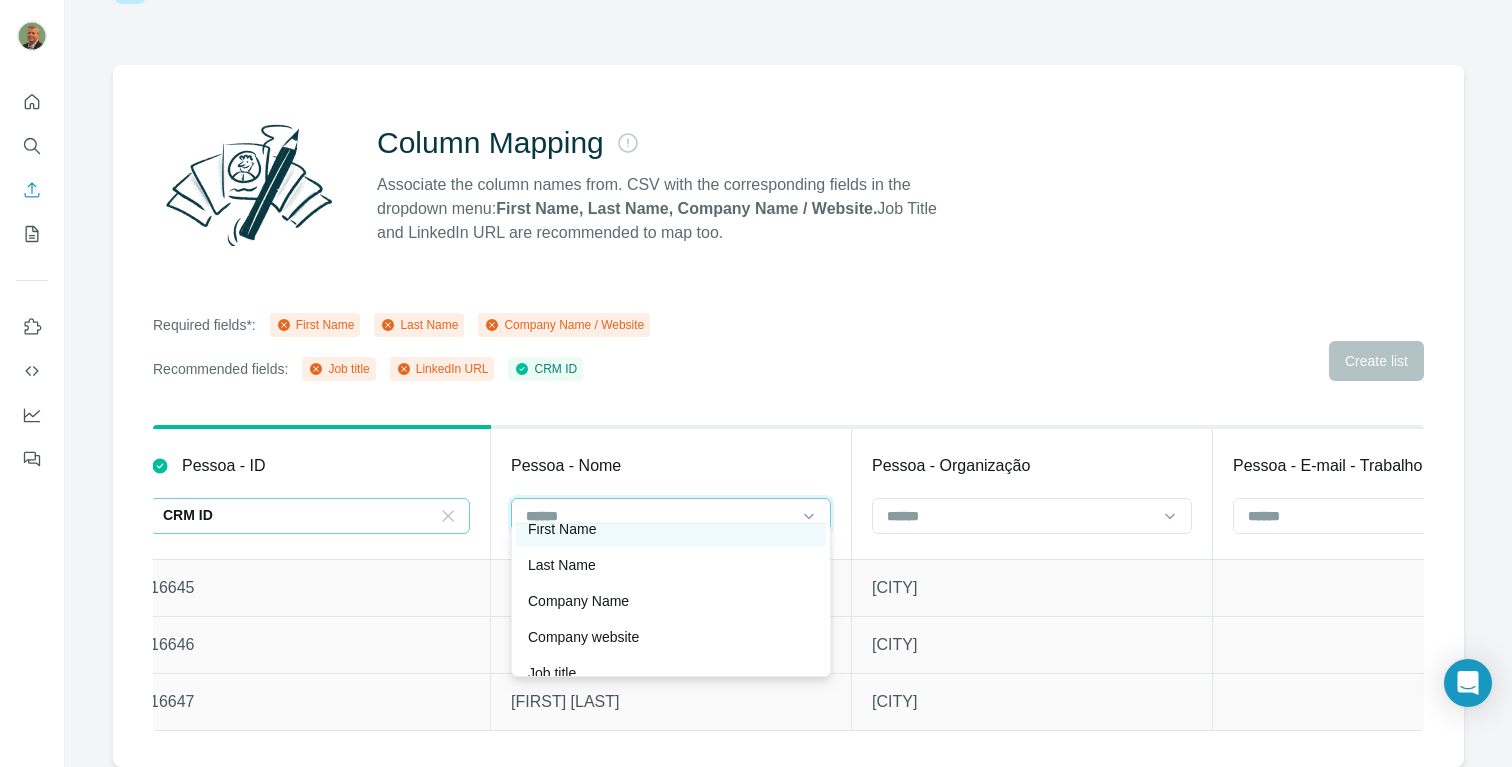 scroll, scrollTop: 0, scrollLeft: 0, axis: both 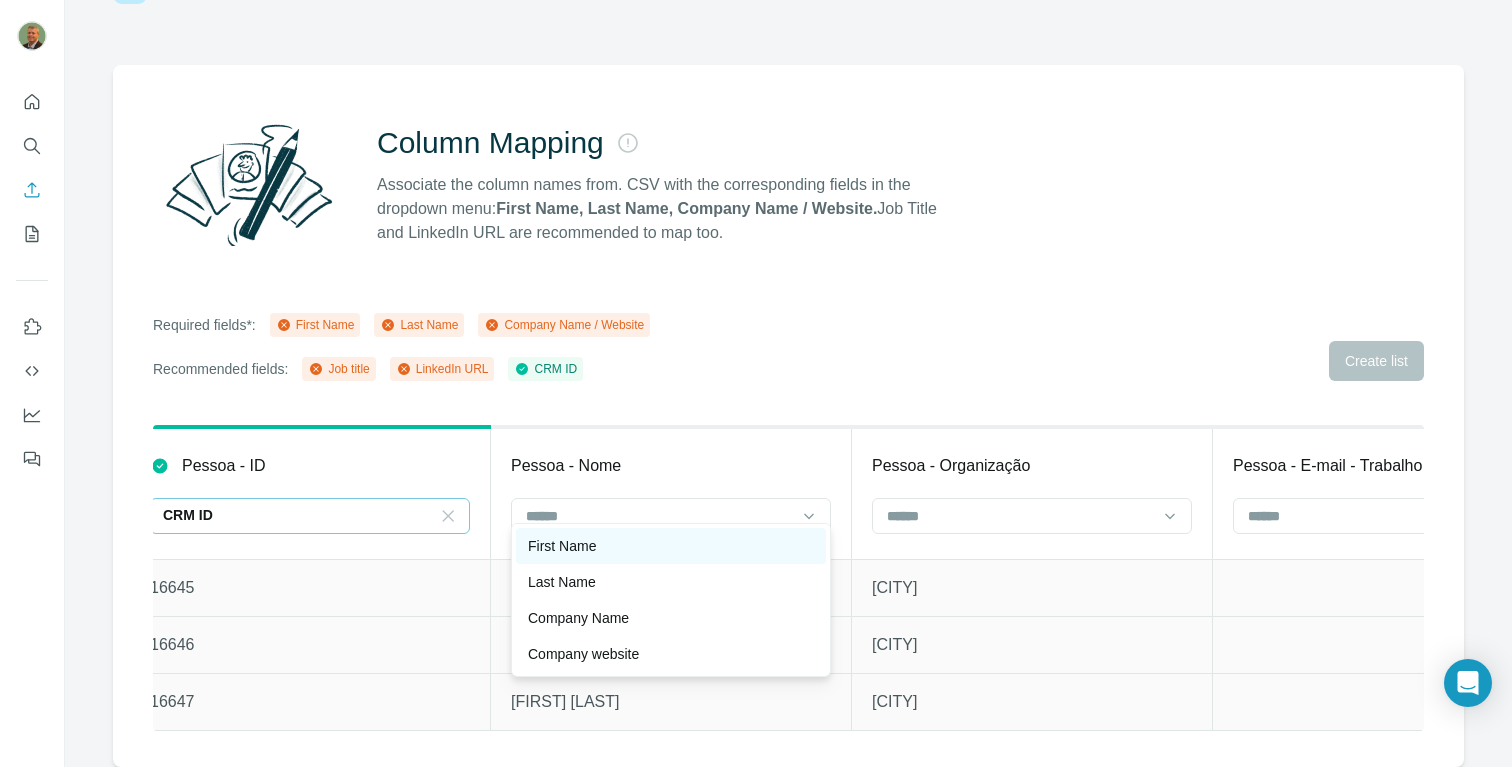 click on "First Name" at bounding box center (671, 546) 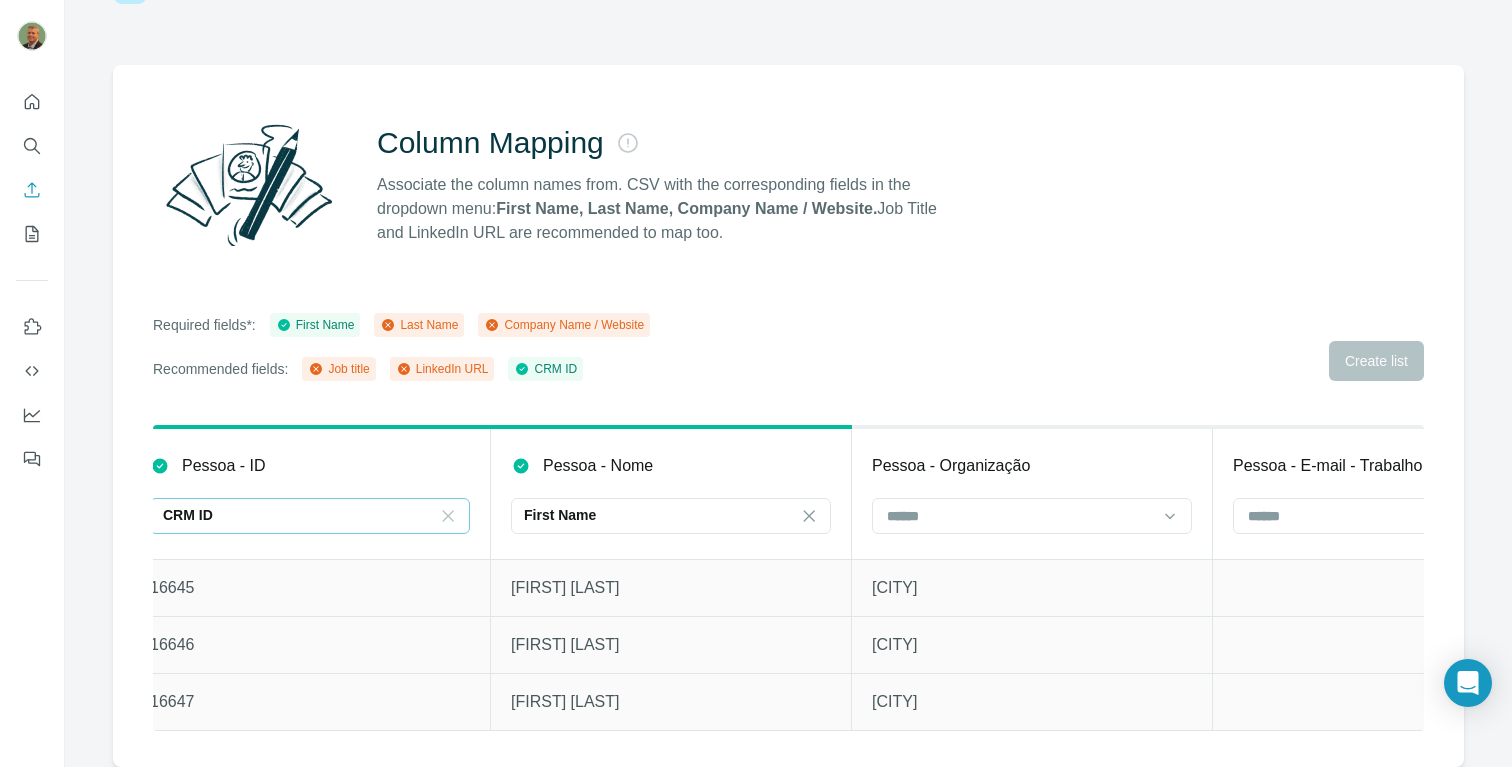 scroll, scrollTop: 36, scrollLeft: 0, axis: vertical 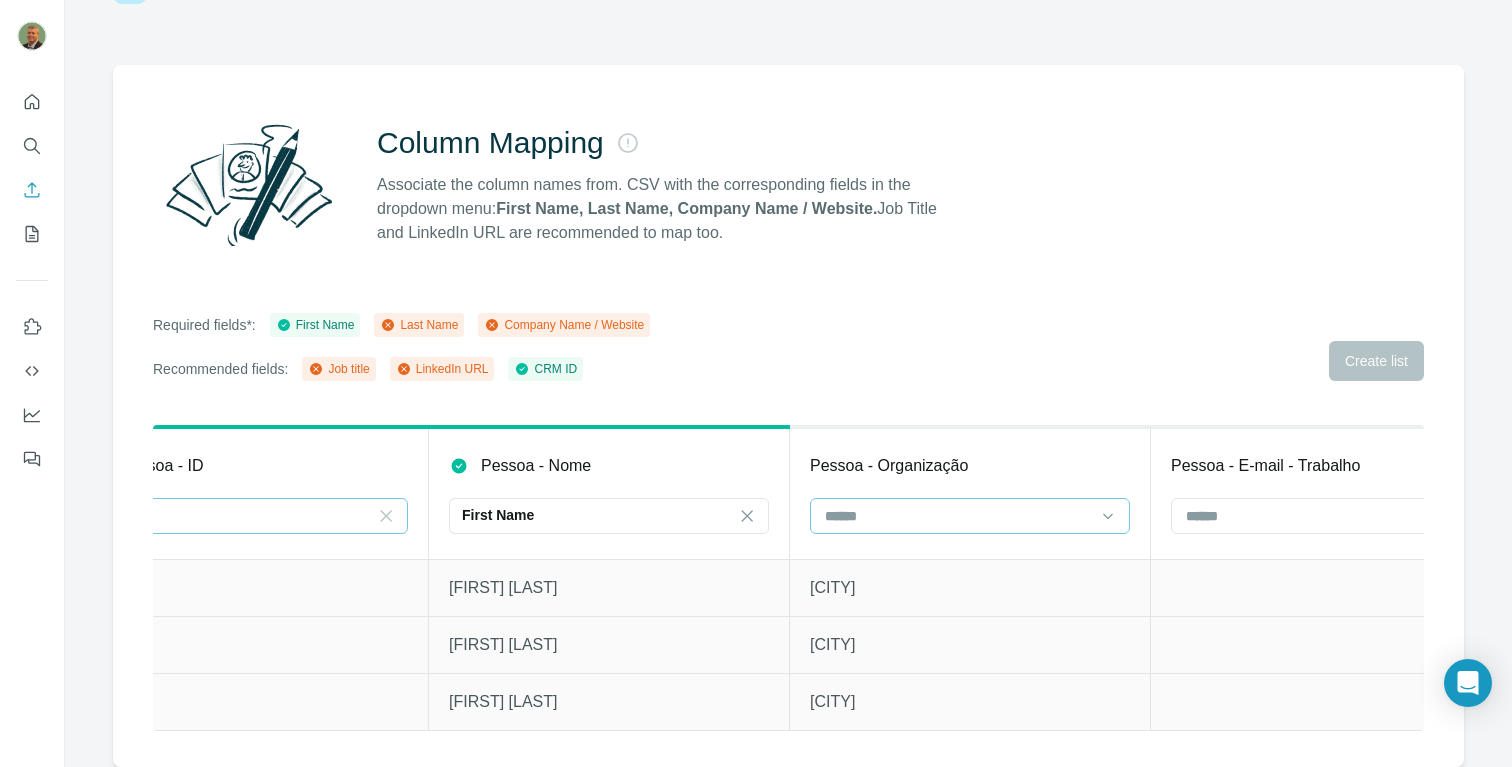 click at bounding box center (970, 516) 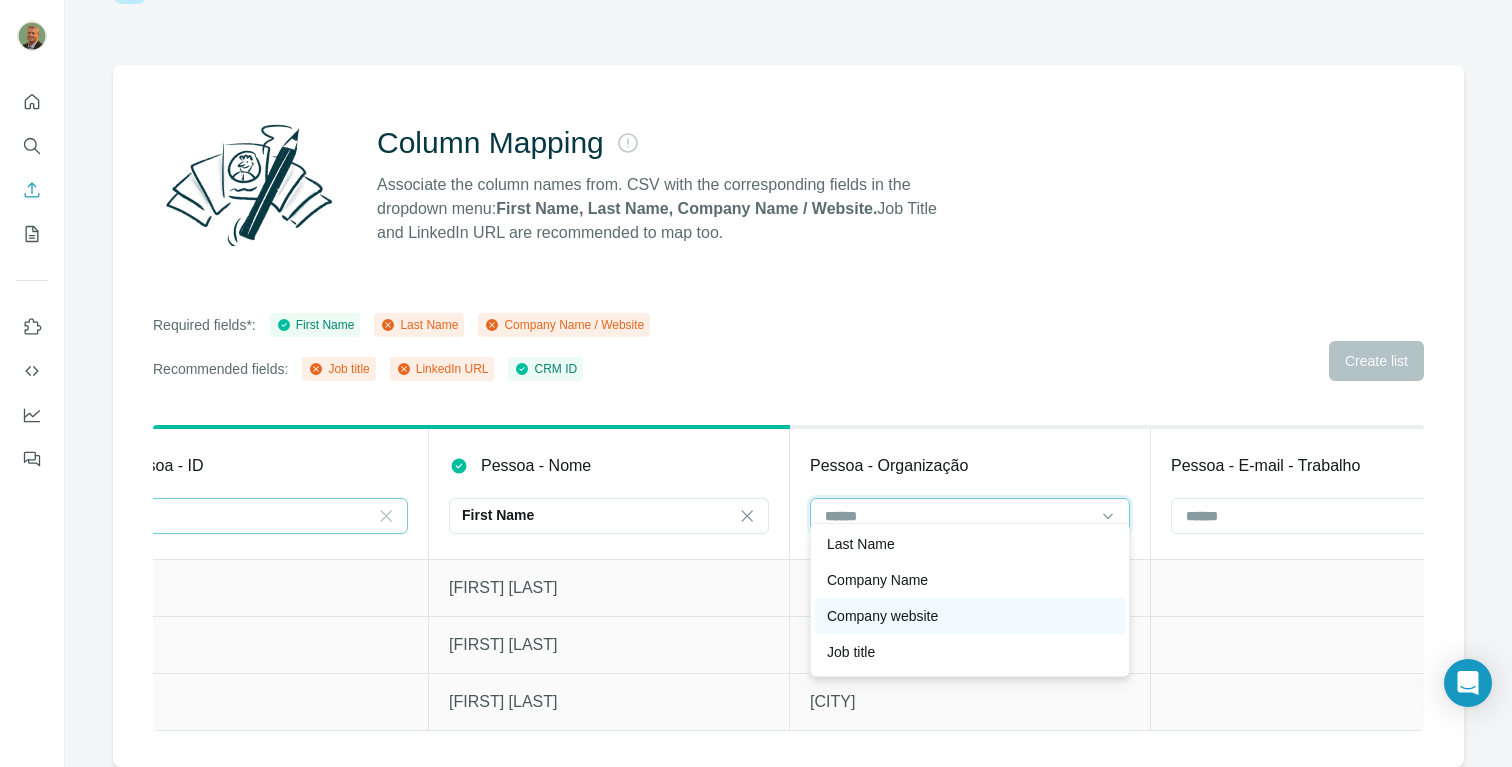 scroll, scrollTop: 0, scrollLeft: 0, axis: both 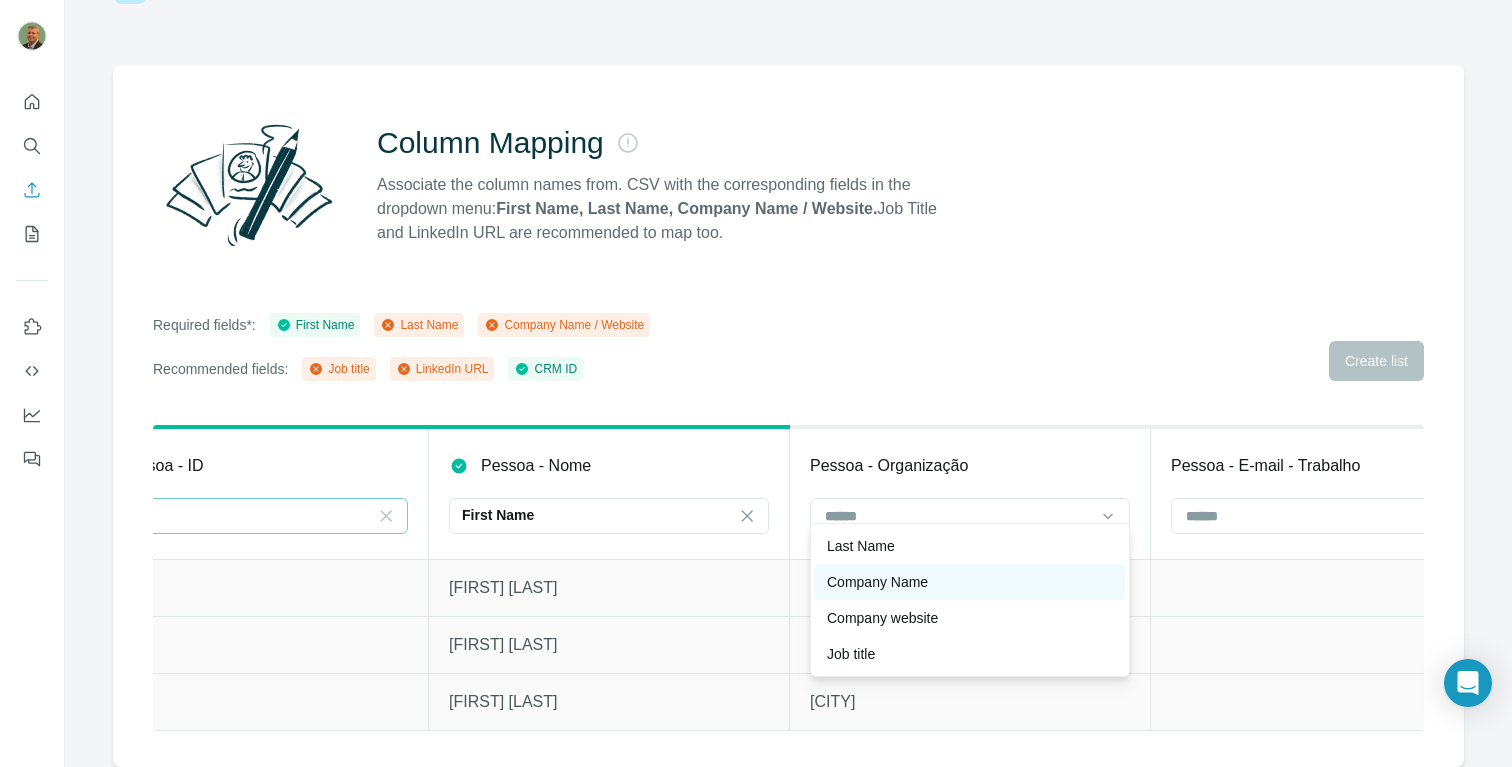 click on "Company Name" at bounding box center (970, 582) 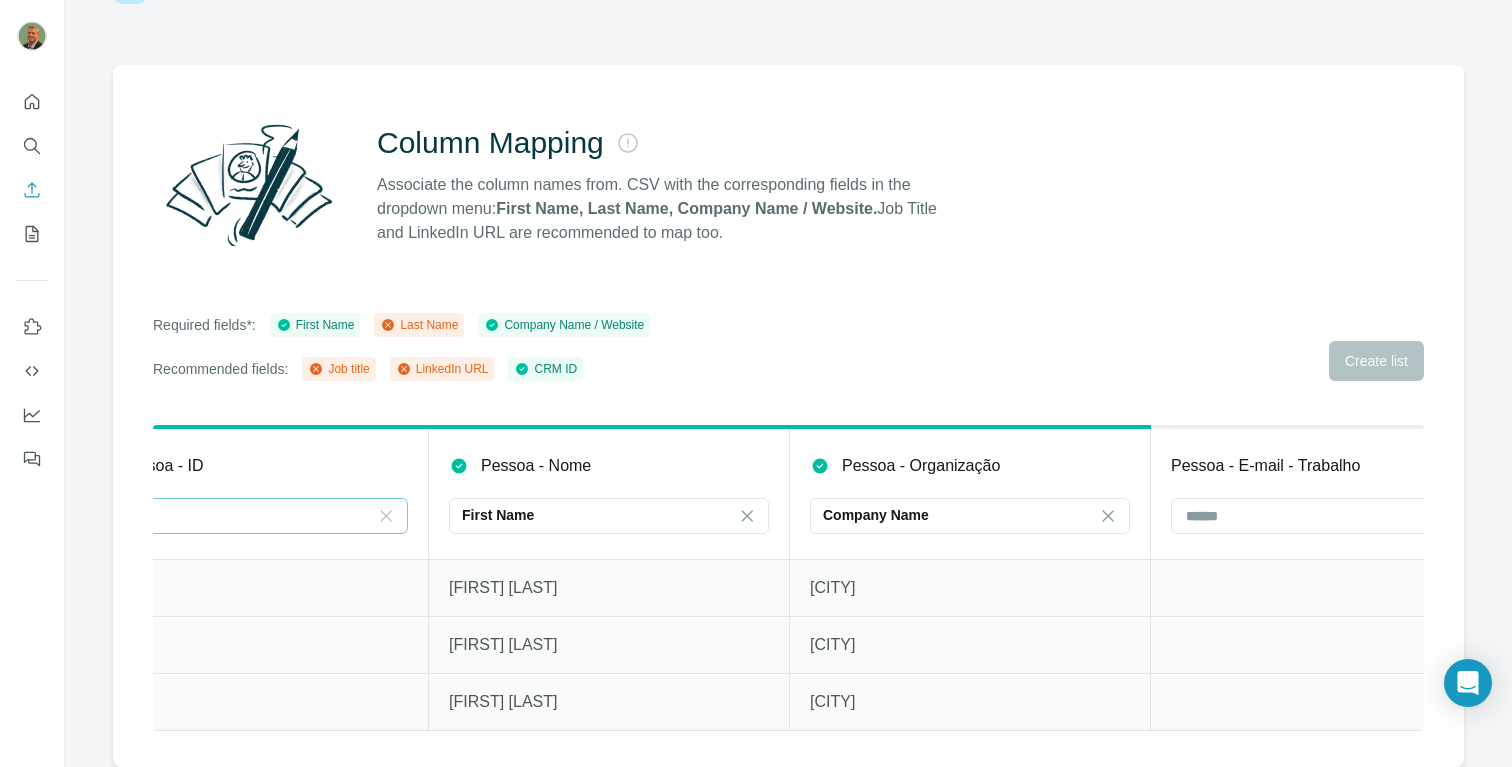 scroll, scrollTop: 0, scrollLeft: 0, axis: both 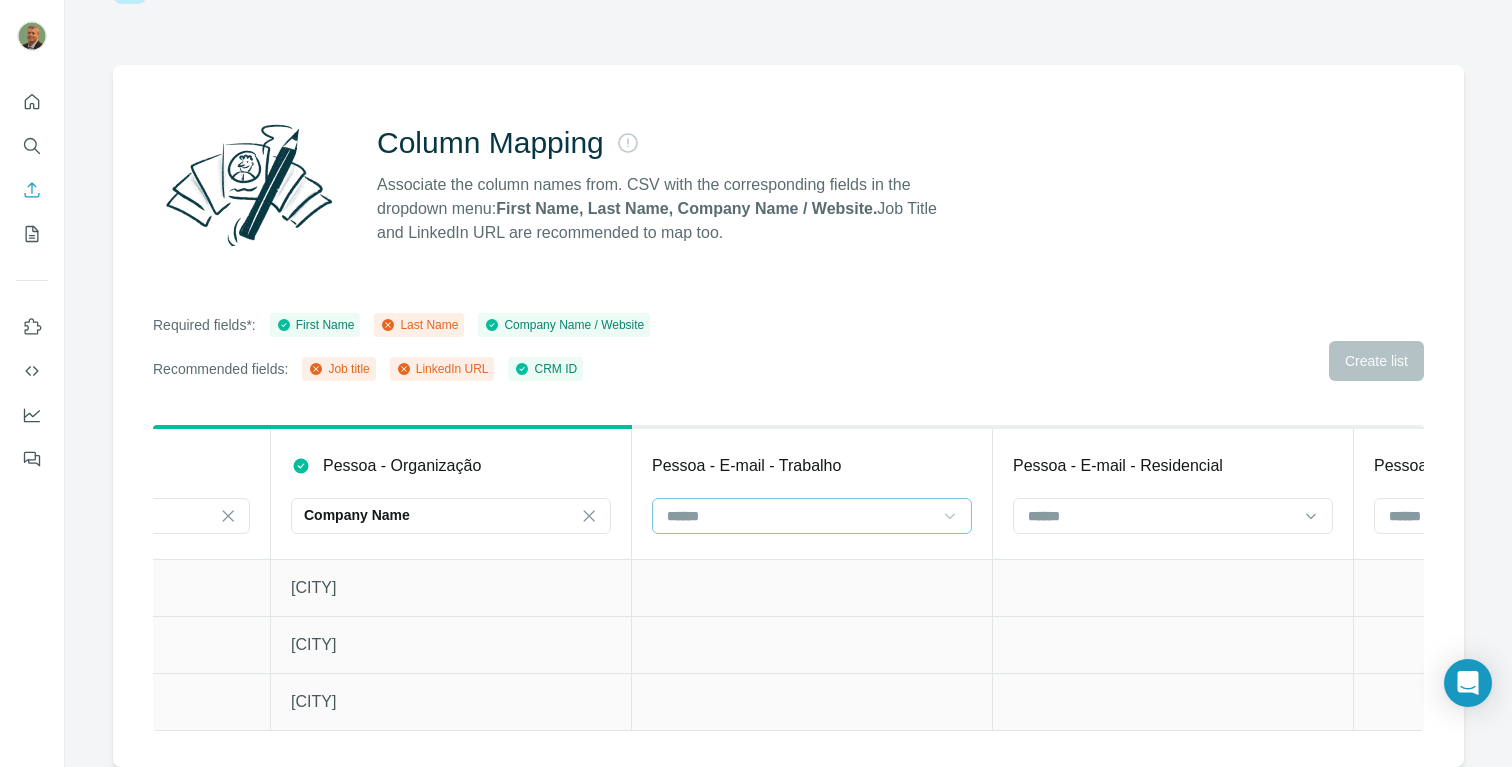 click 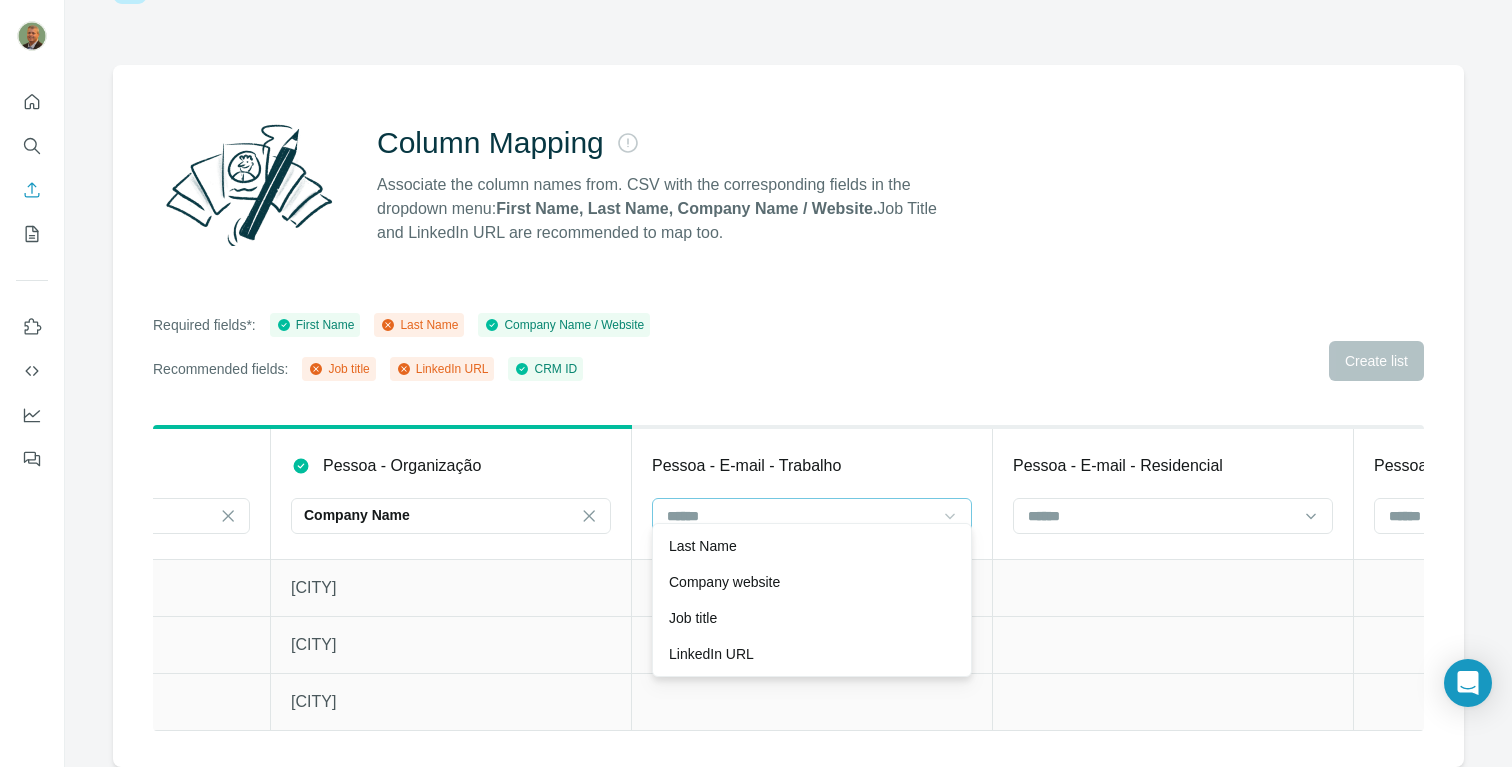 click on "Required fields*: First Name Last Name Company Name / Website Recommended fields: Job title LinkedIn URL CRM ID Create list" at bounding box center [788, 347] 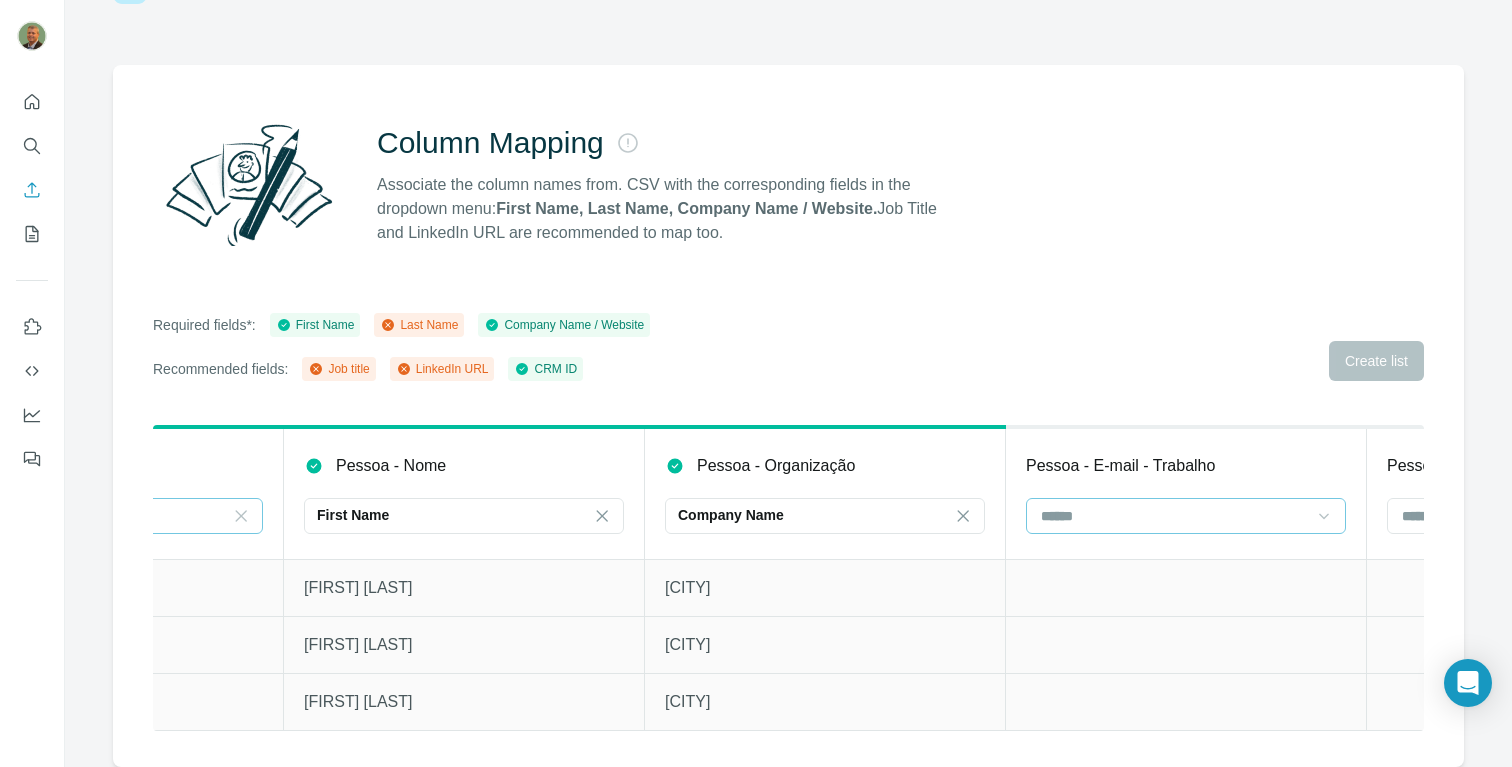 scroll, scrollTop: 0, scrollLeft: 0, axis: both 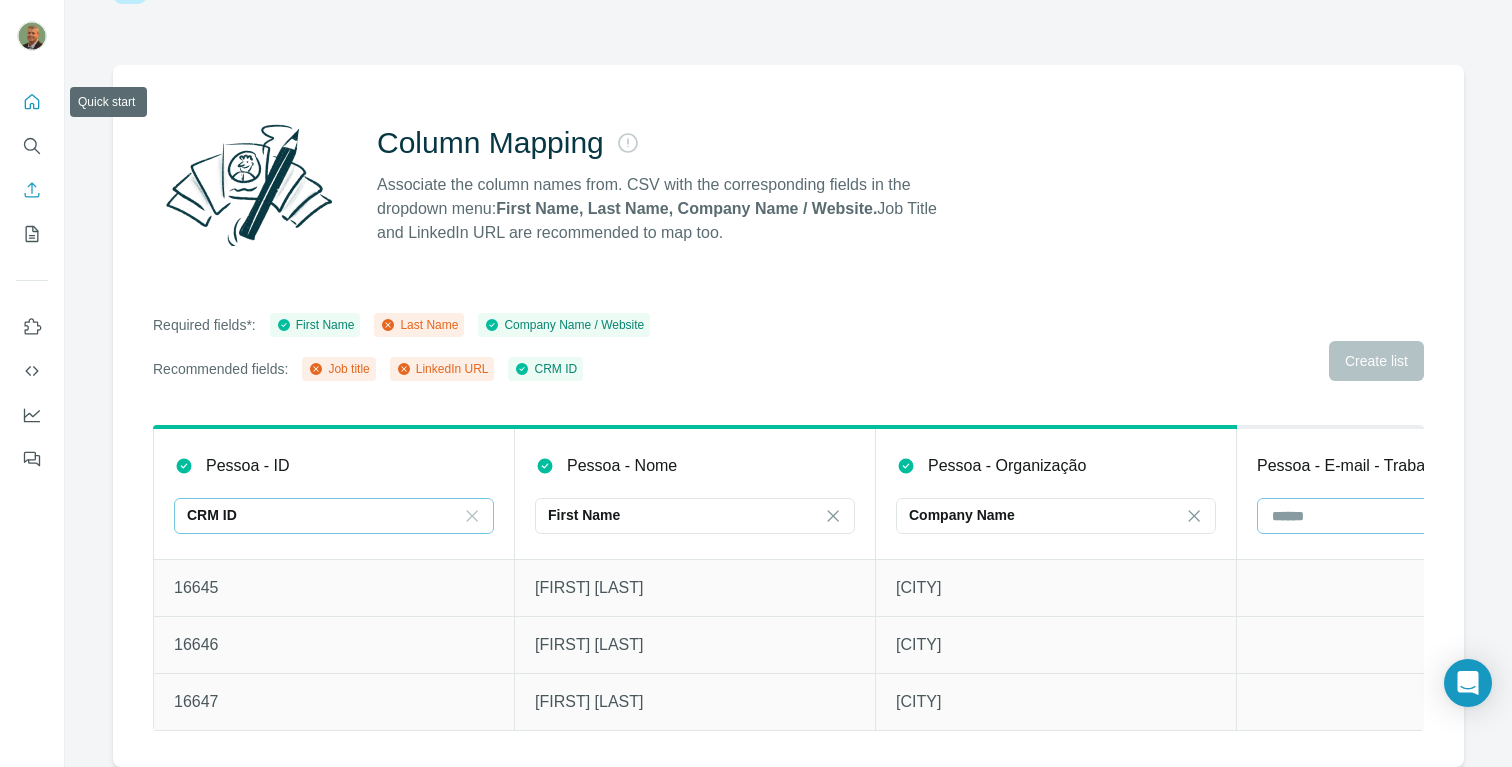 click 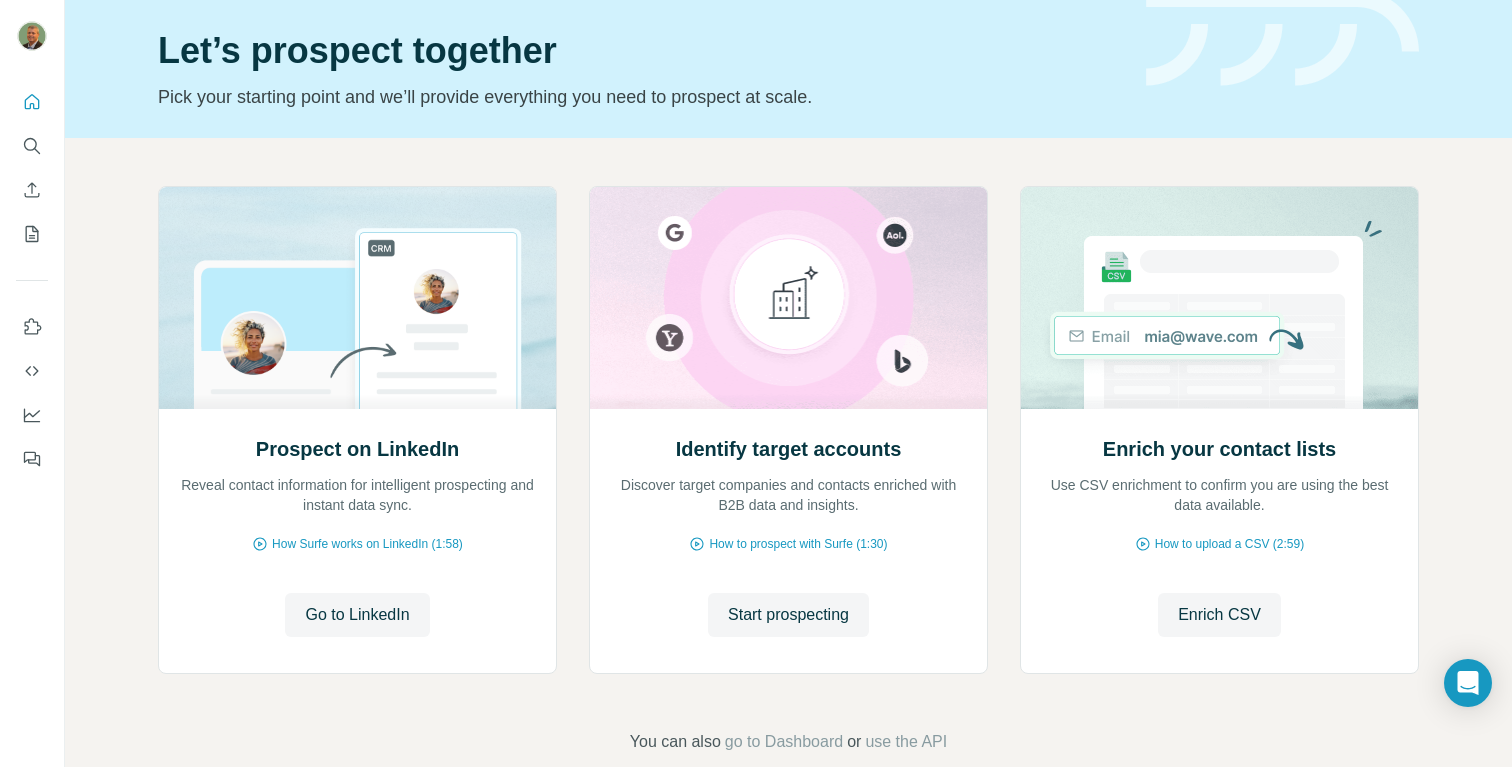 scroll, scrollTop: 97, scrollLeft: 0, axis: vertical 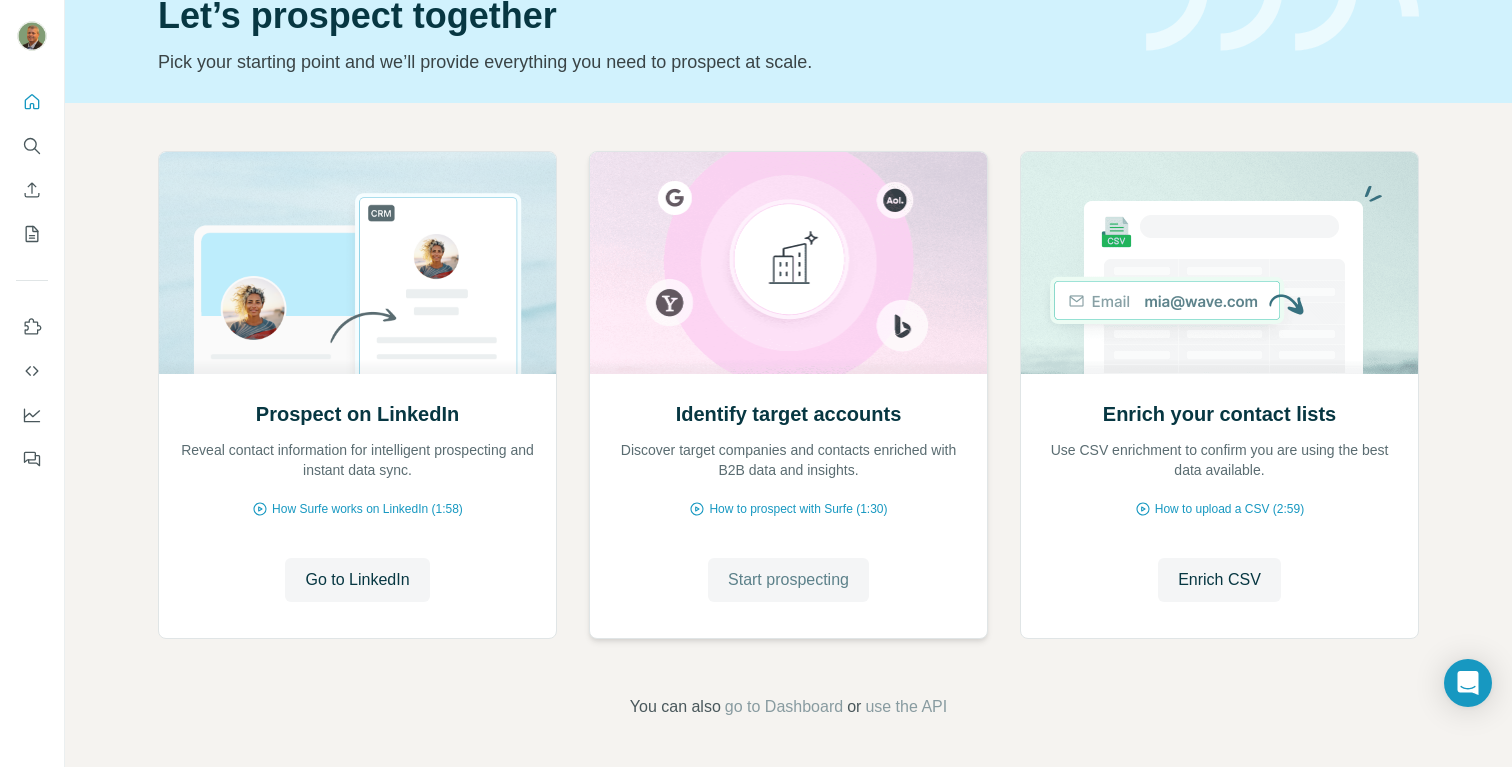 click on "Start prospecting" at bounding box center [788, 580] 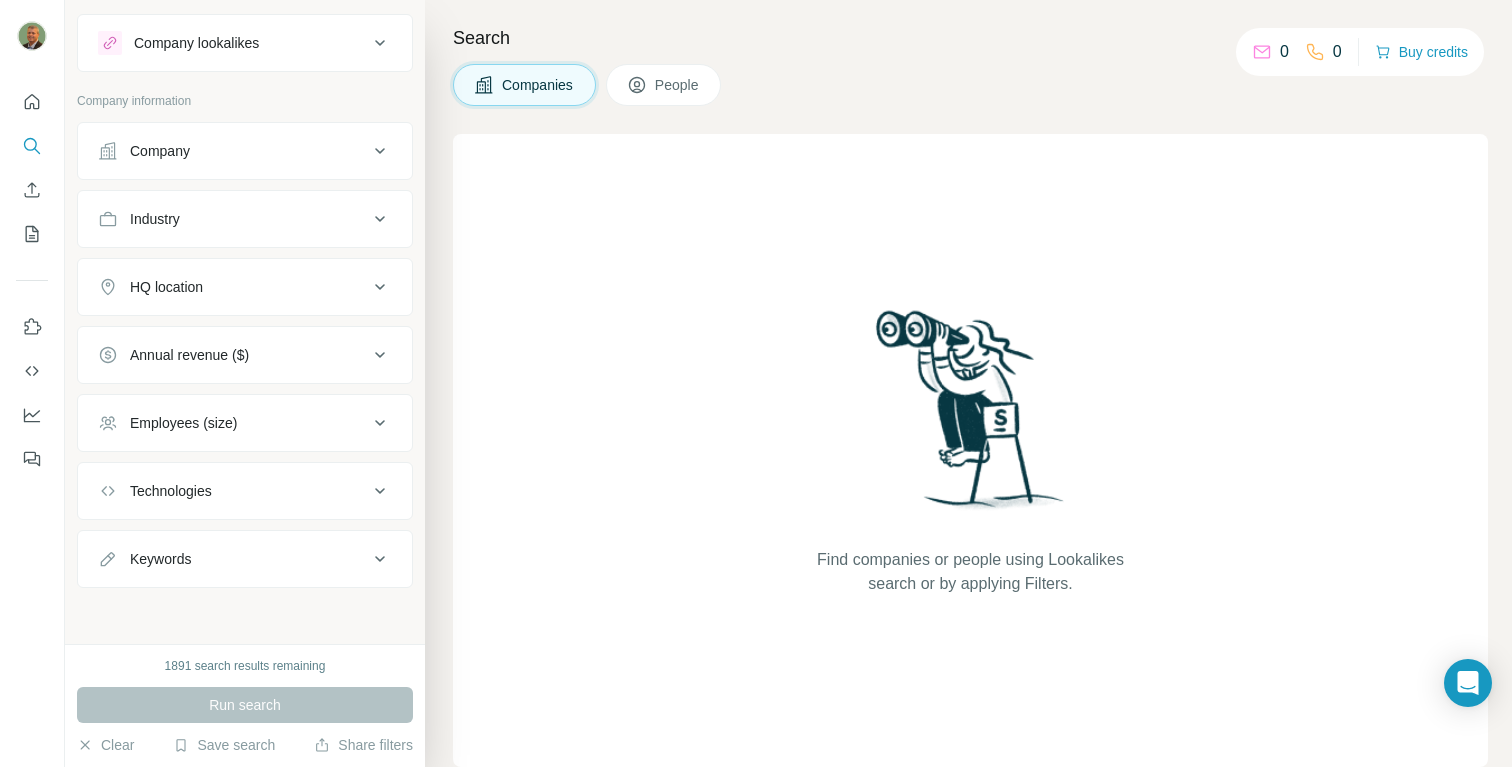 scroll, scrollTop: 0, scrollLeft: 0, axis: both 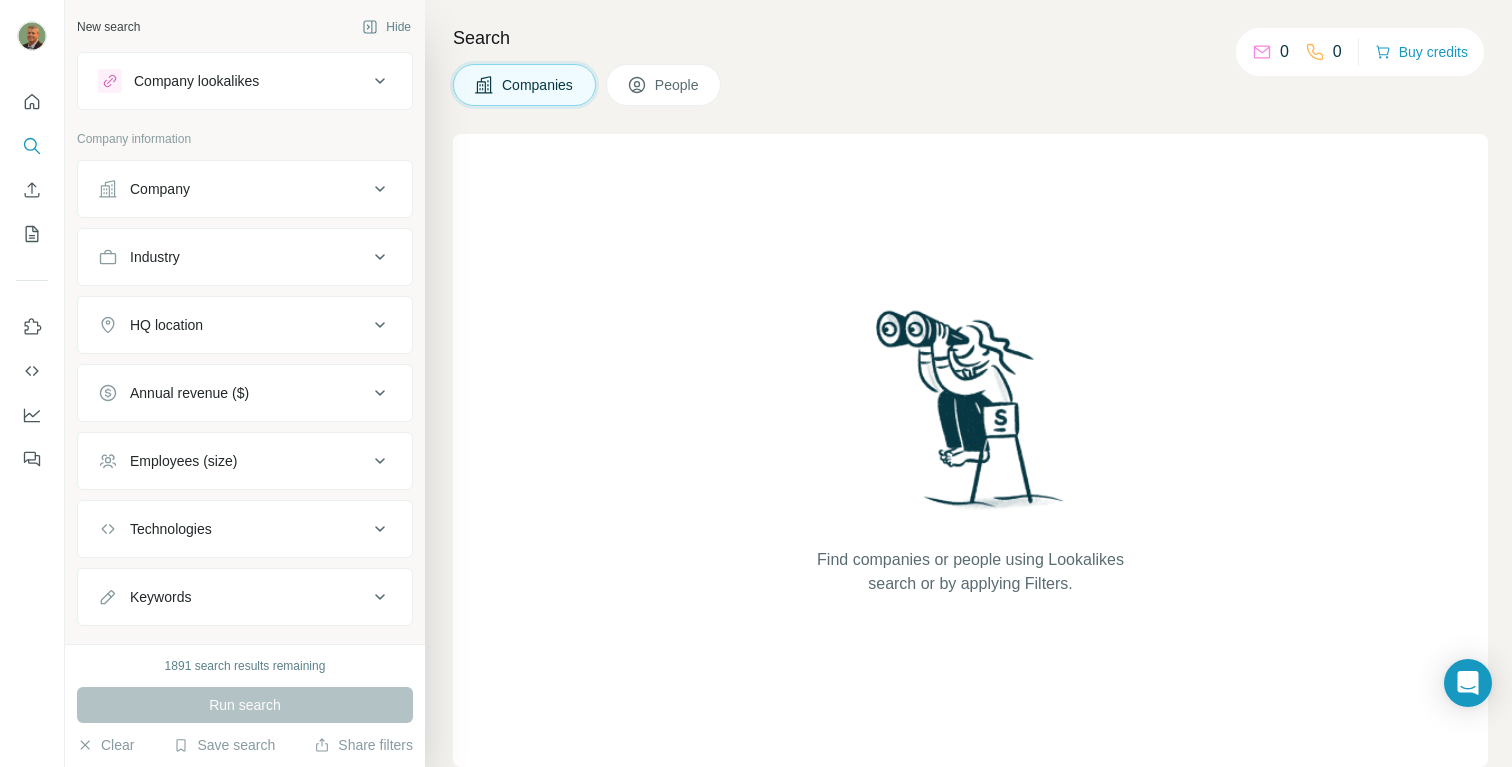 click 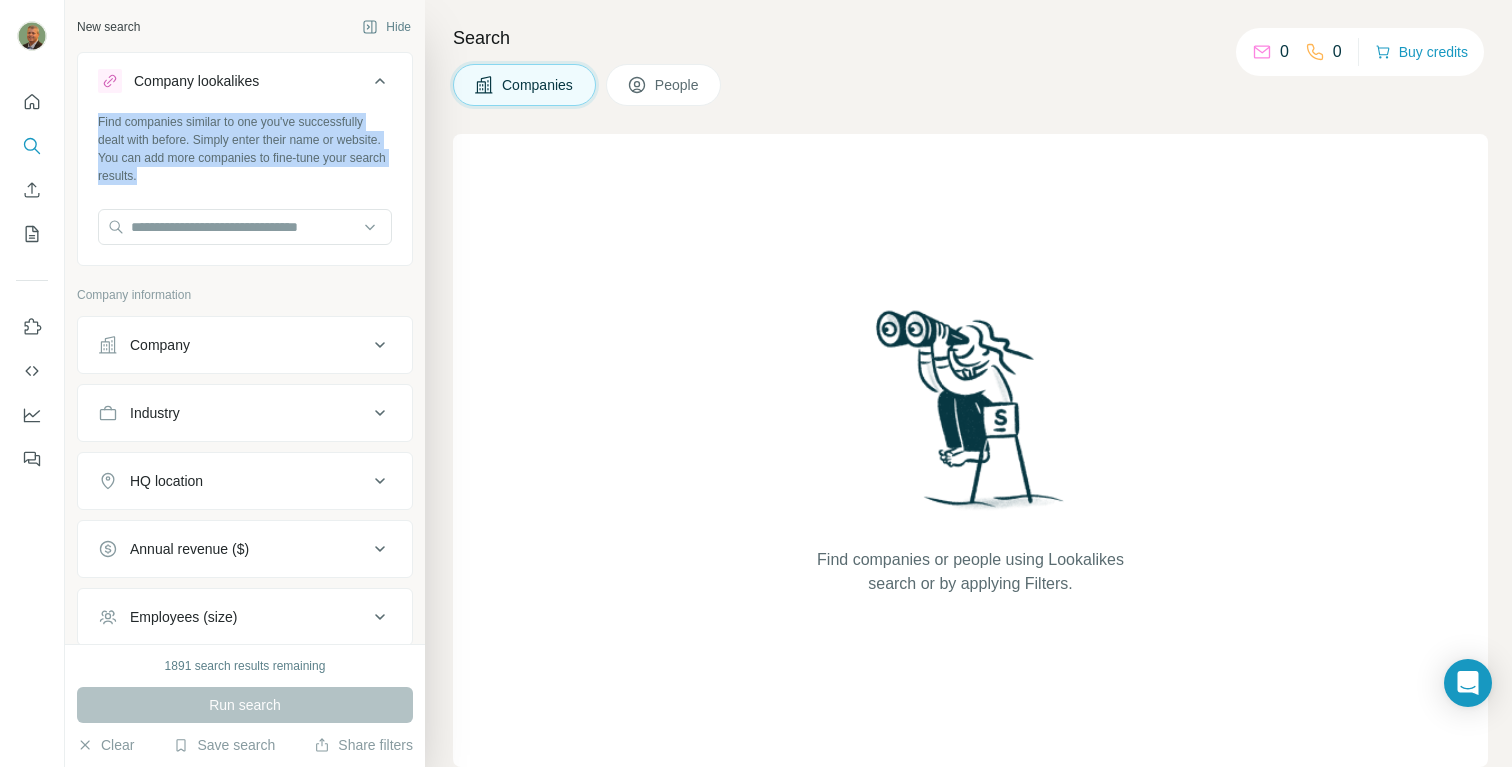 drag, startPoint x: 288, startPoint y: 174, endPoint x: 90, endPoint y: 119, distance: 205.49696 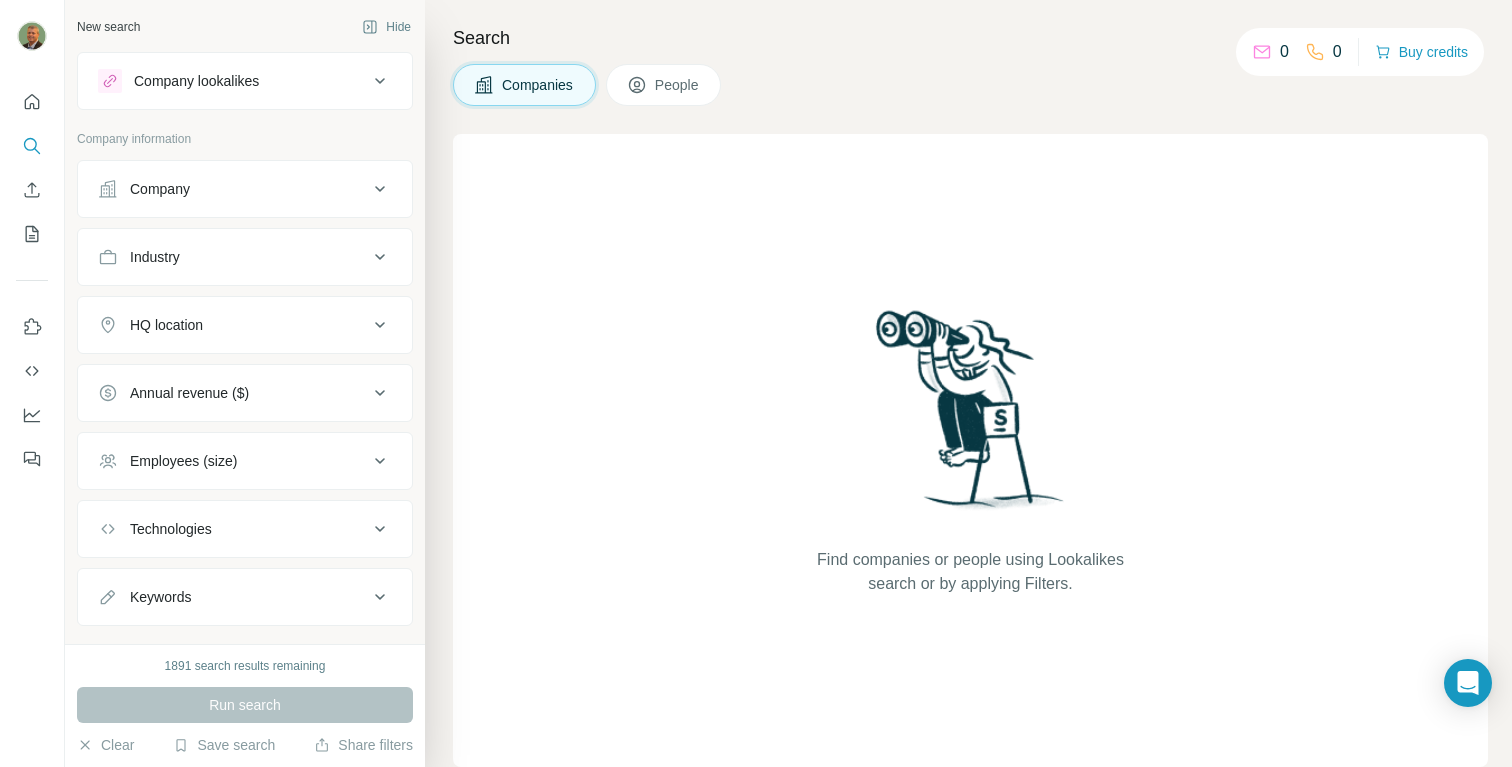 click 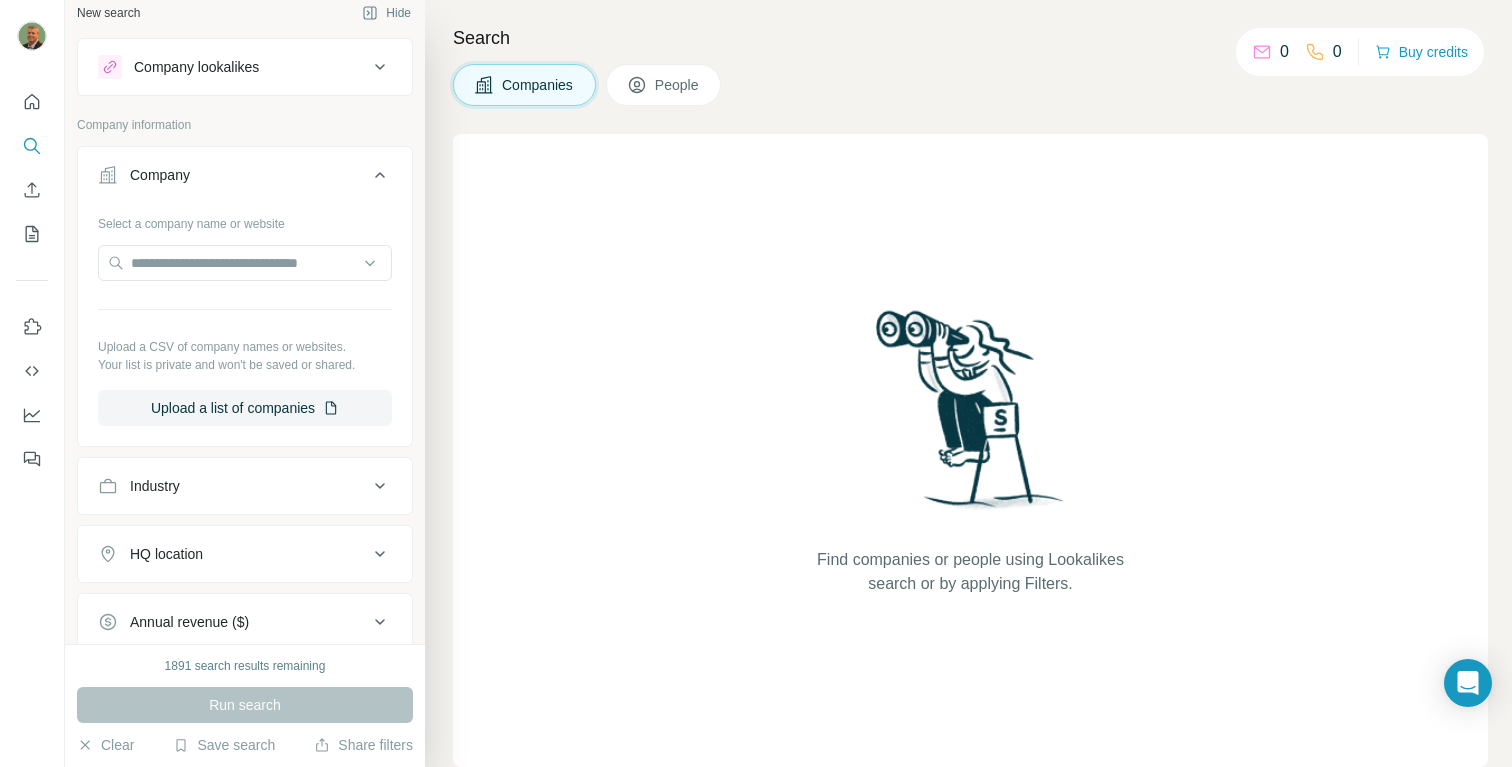 scroll, scrollTop: 16, scrollLeft: 0, axis: vertical 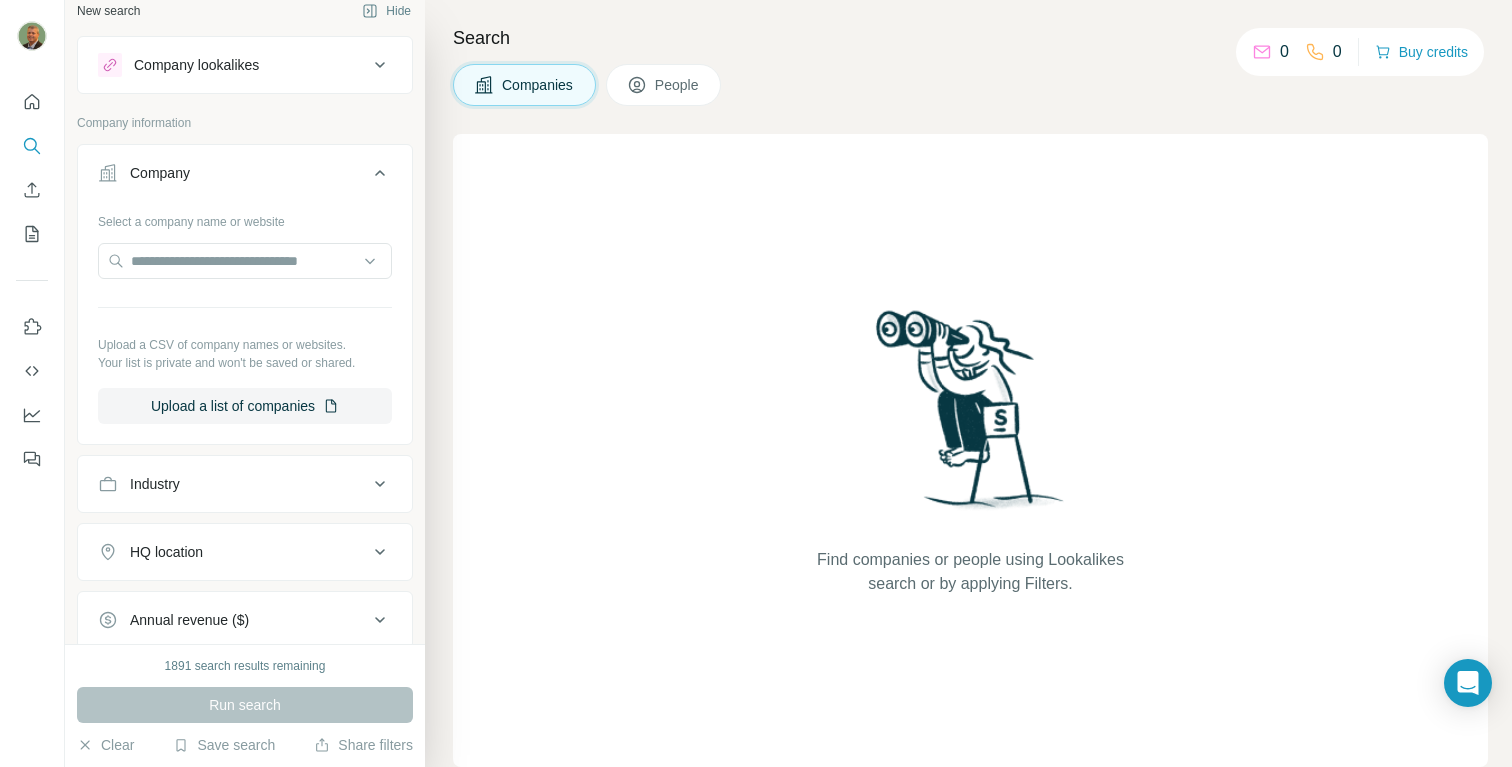 click 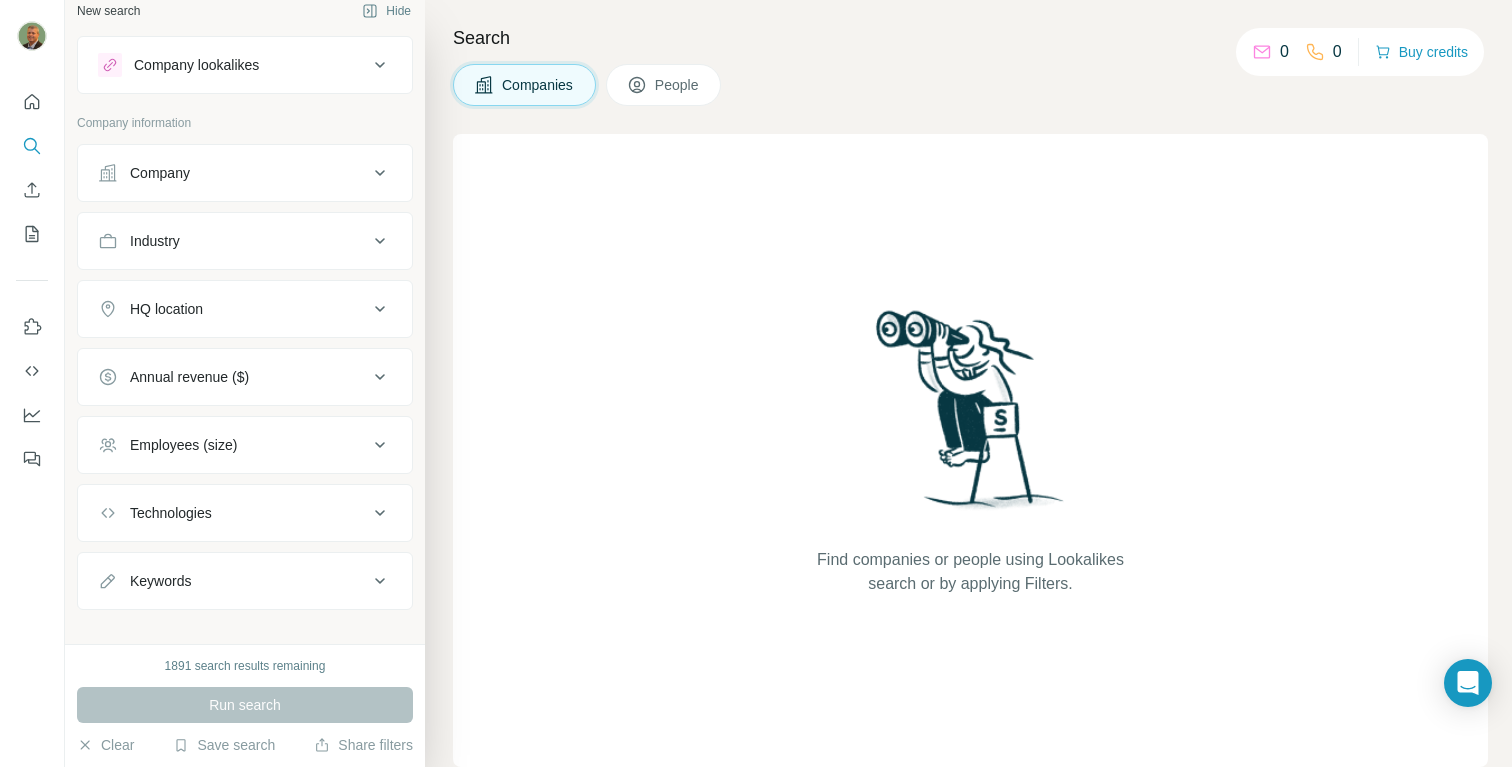 scroll, scrollTop: 0, scrollLeft: 0, axis: both 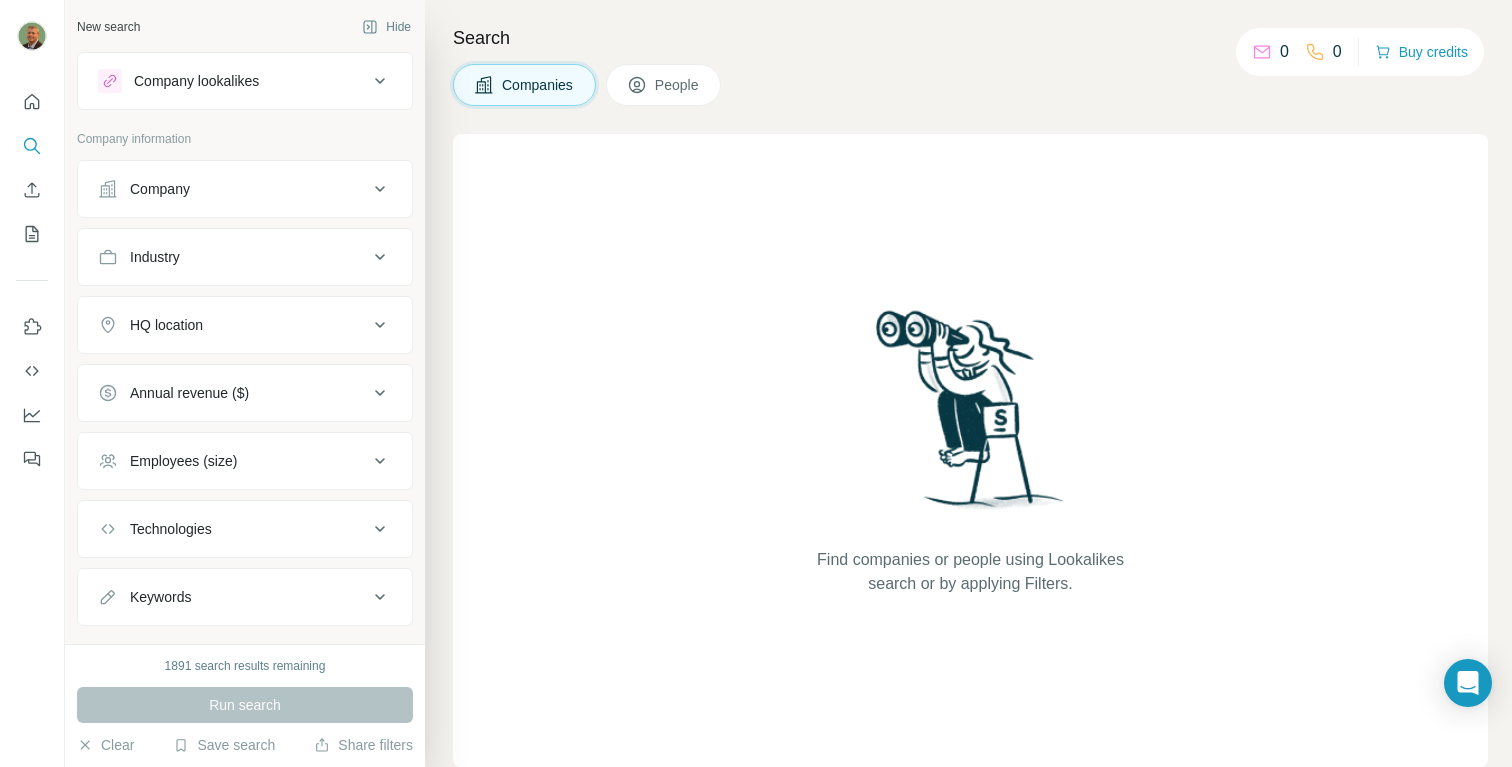 click 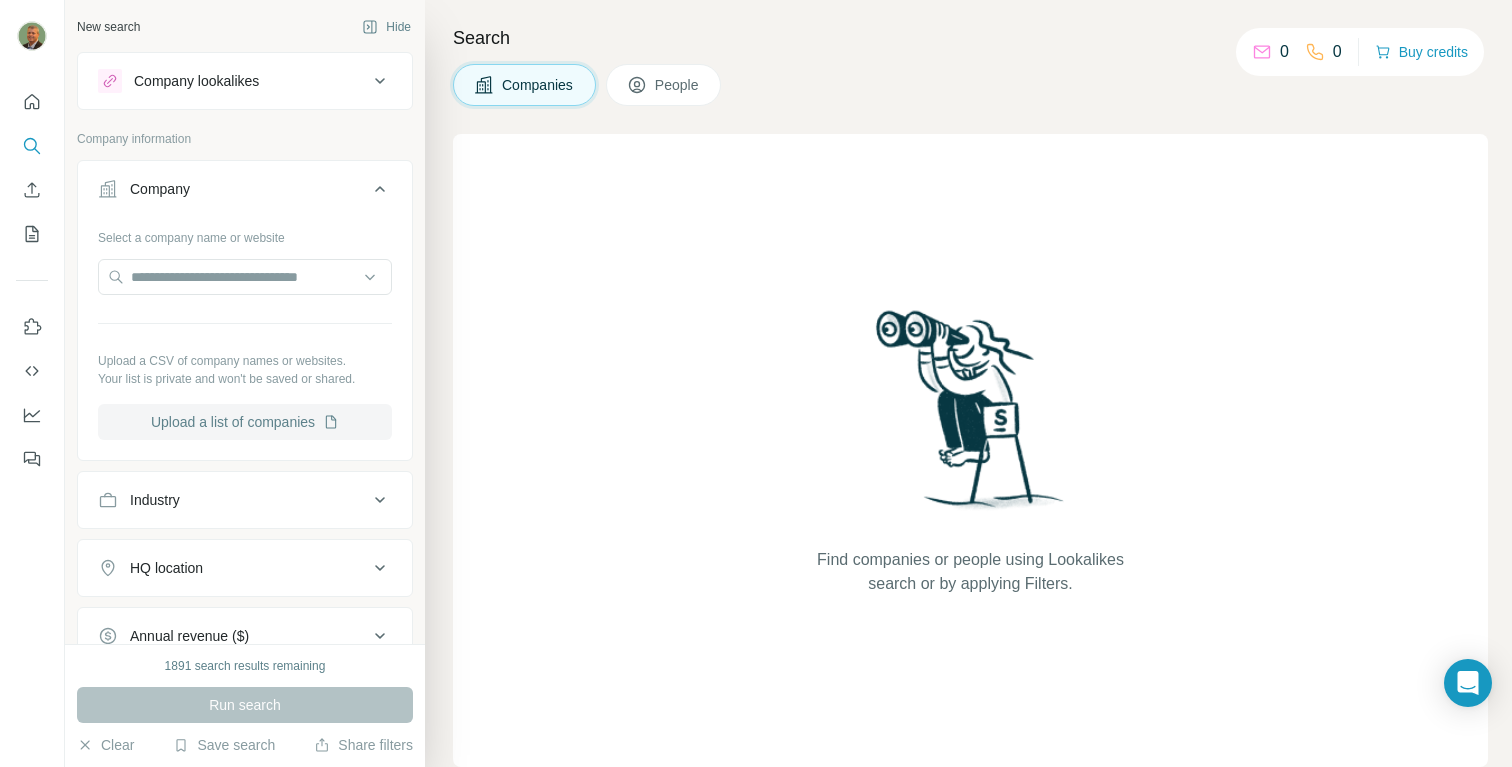click on "Upload a list of companies" at bounding box center [245, 422] 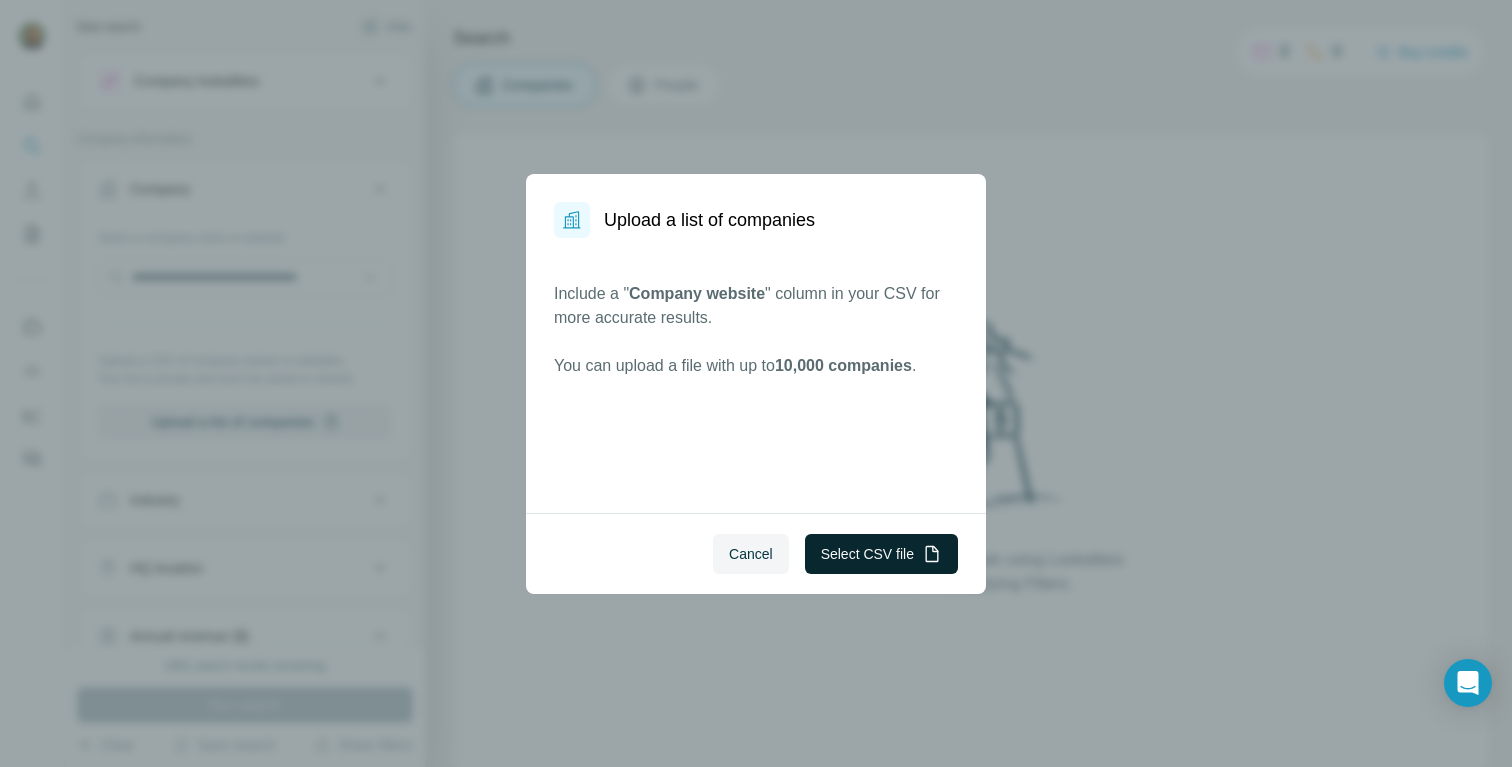 click on "Select CSV file" at bounding box center (881, 554) 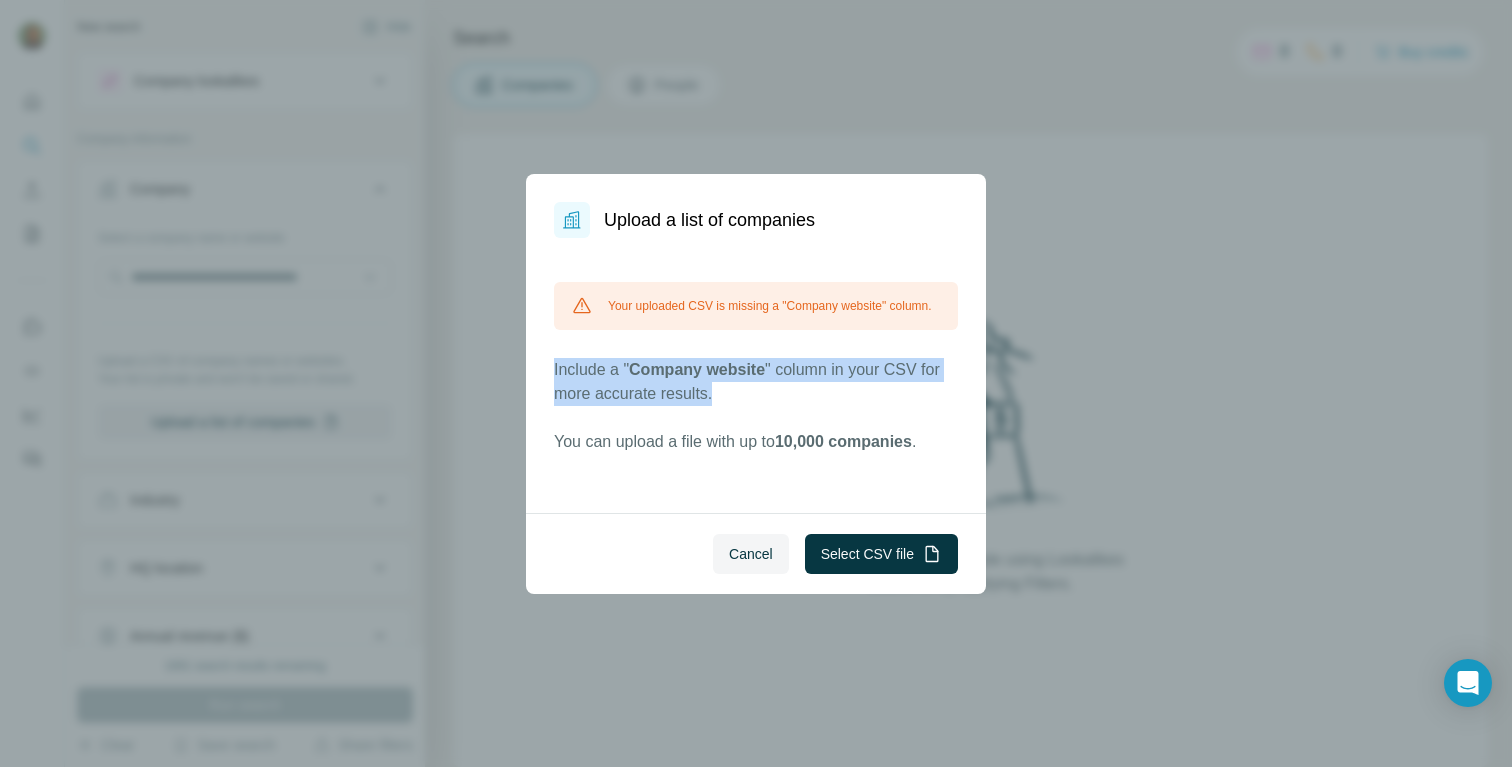 drag, startPoint x: 728, startPoint y: 413, endPoint x: 550, endPoint y: 383, distance: 180.51039 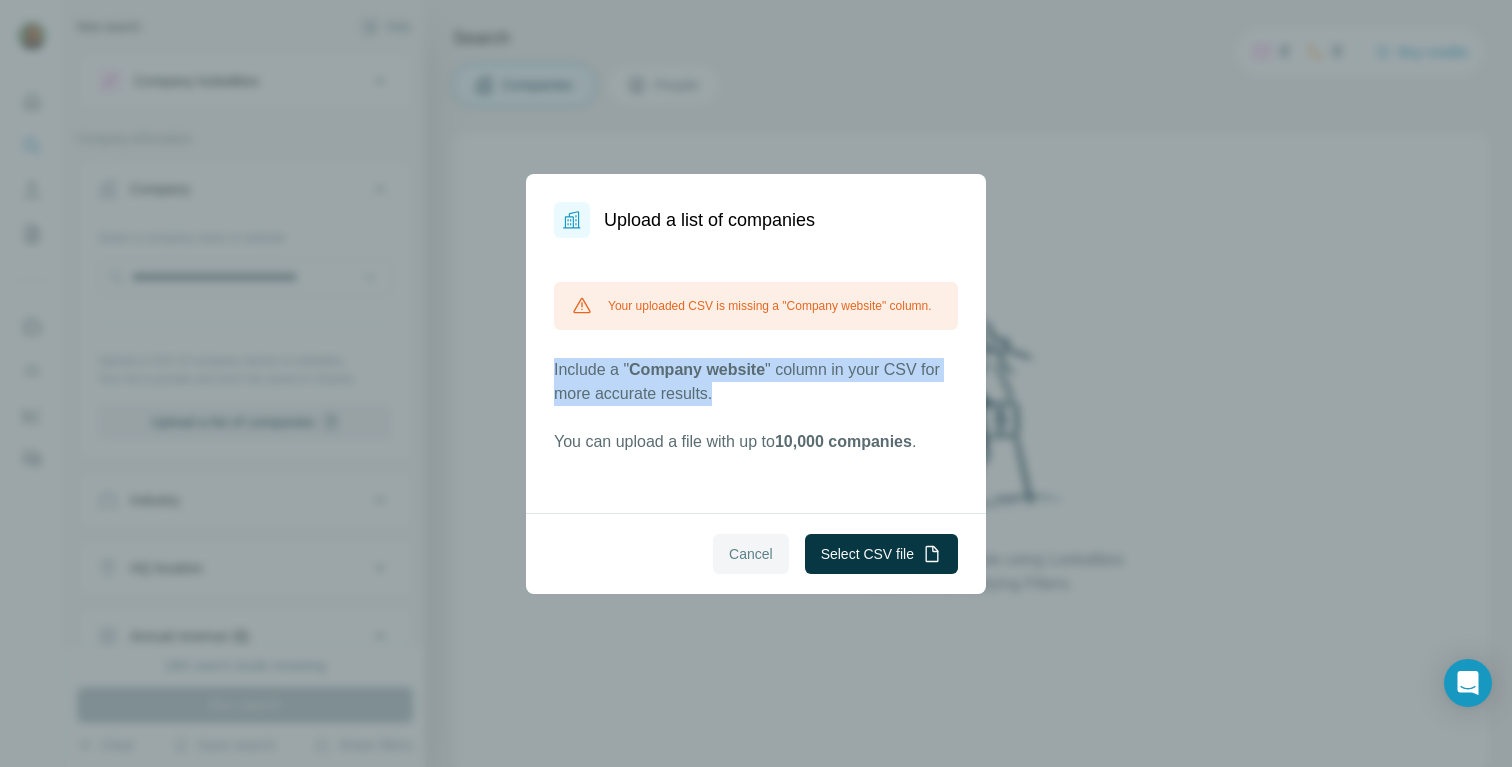 click on "Cancel" at bounding box center [751, 554] 